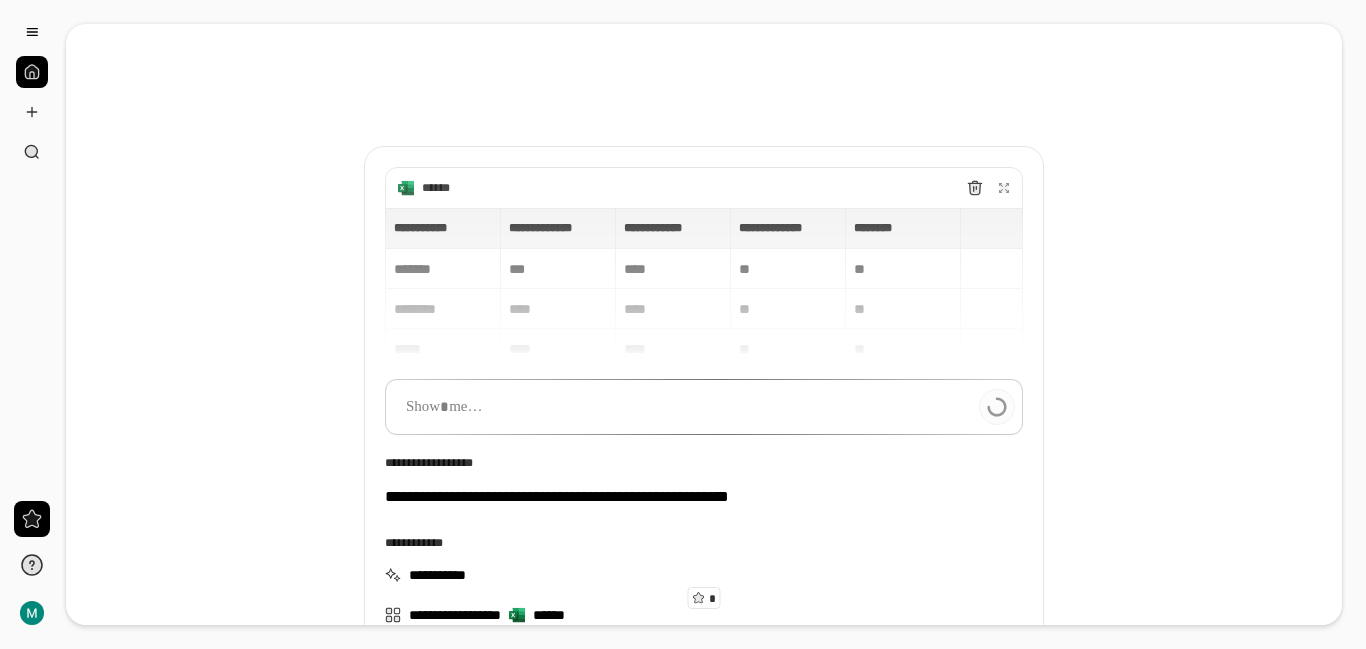 click on "*********" at bounding box center [704, 655] 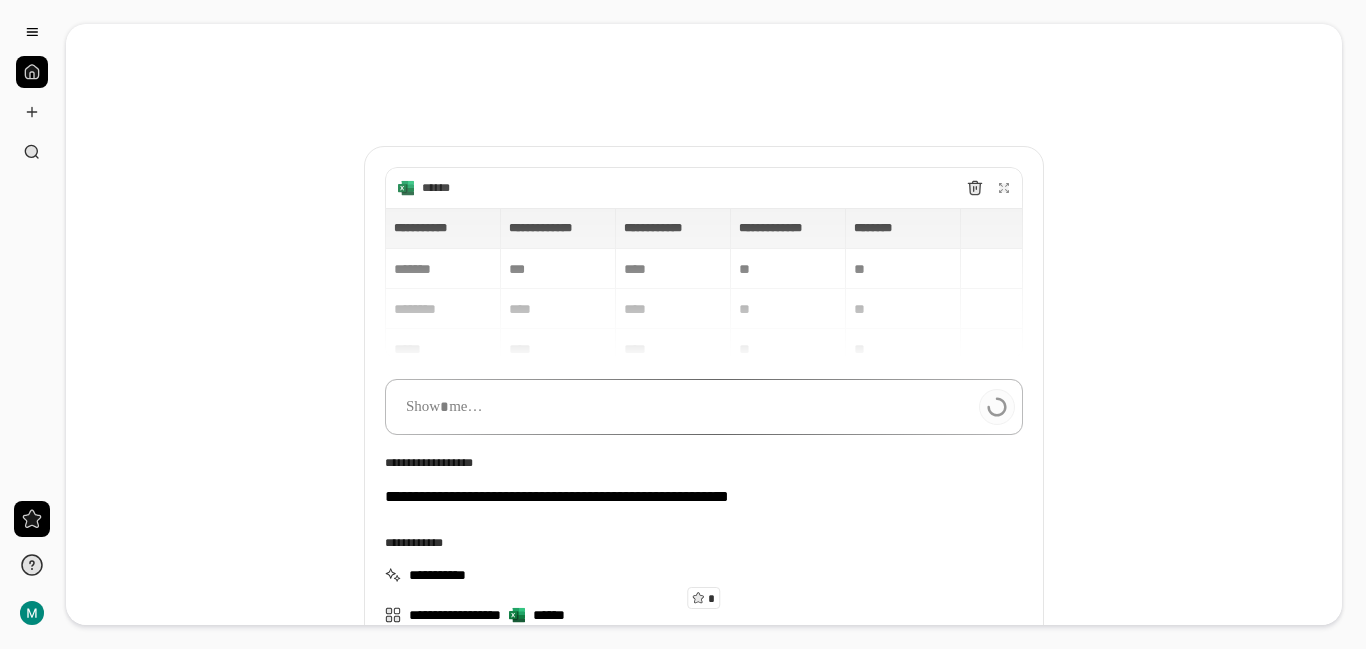 scroll, scrollTop: 0, scrollLeft: 0, axis: both 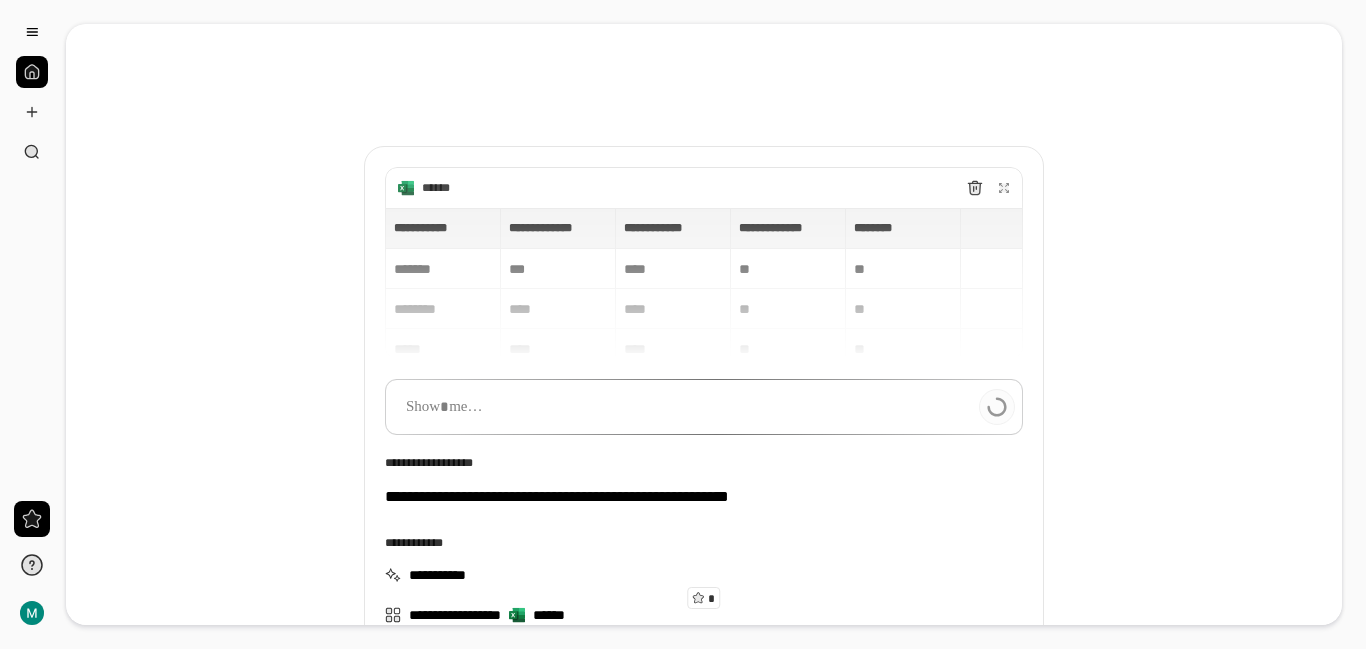 click on "*********" at bounding box center [704, 655] 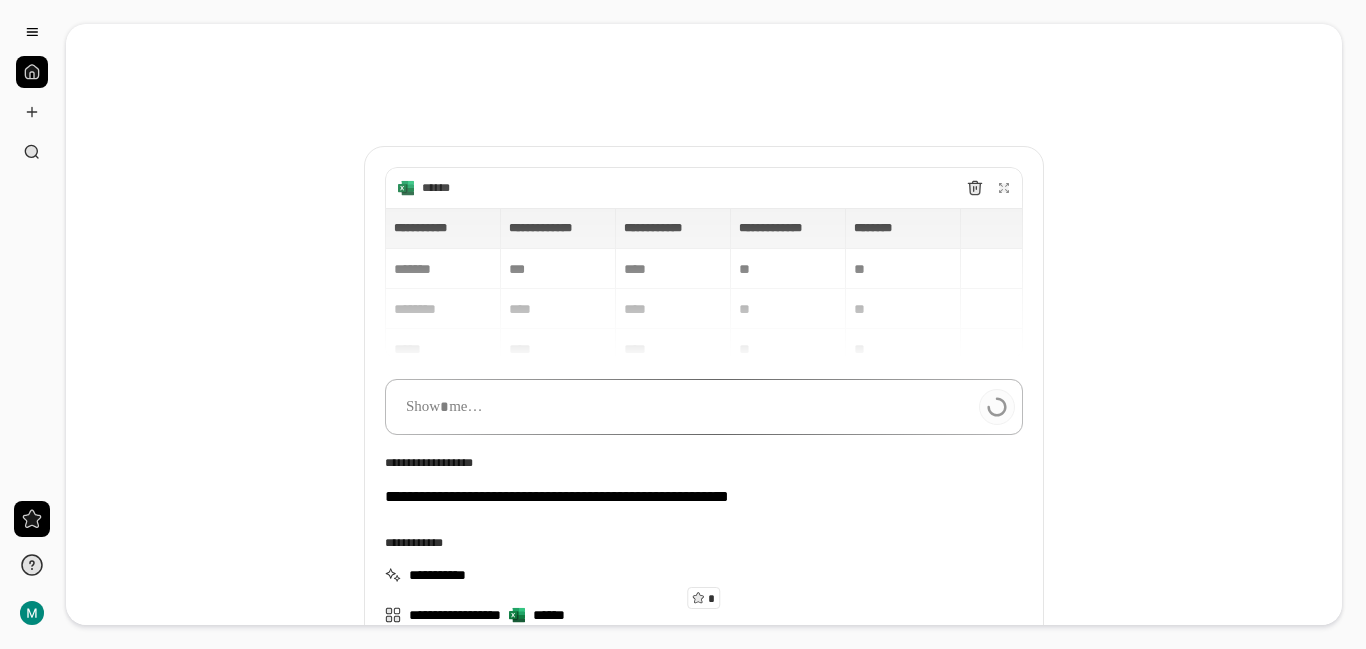 scroll, scrollTop: 0, scrollLeft: 0, axis: both 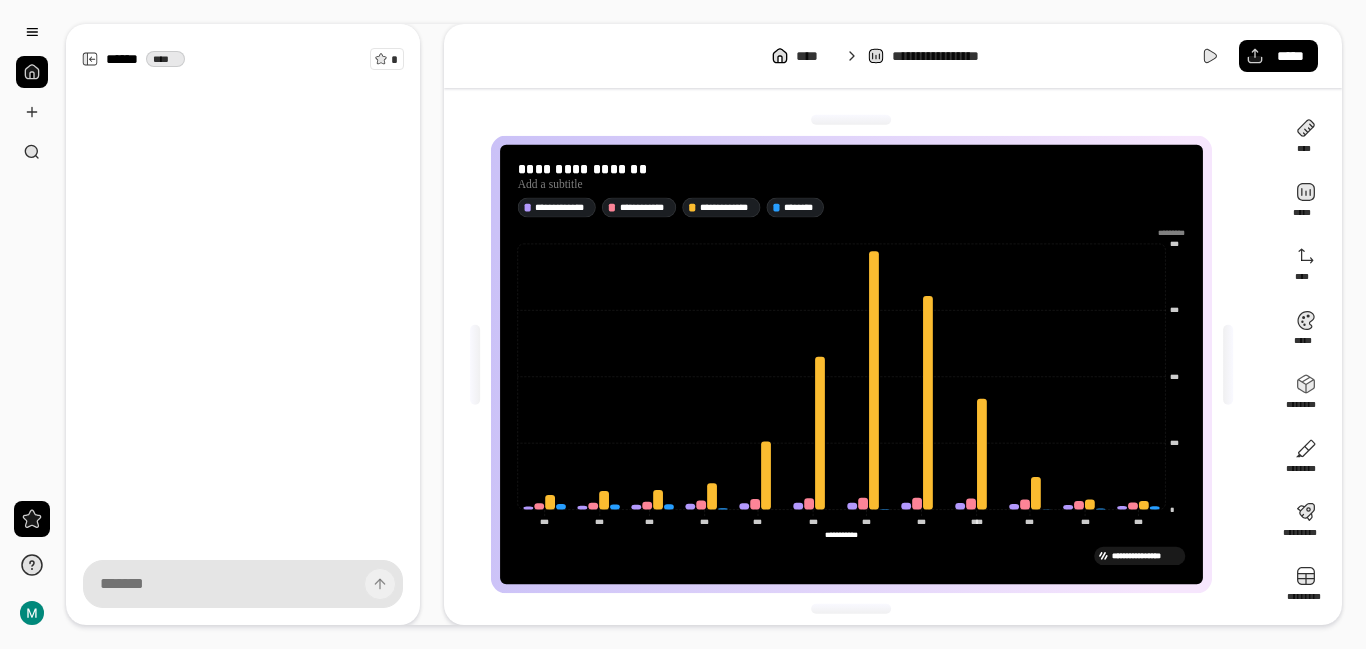 drag, startPoint x: 583, startPoint y: 210, endPoint x: 434, endPoint y: 201, distance: 149.27156 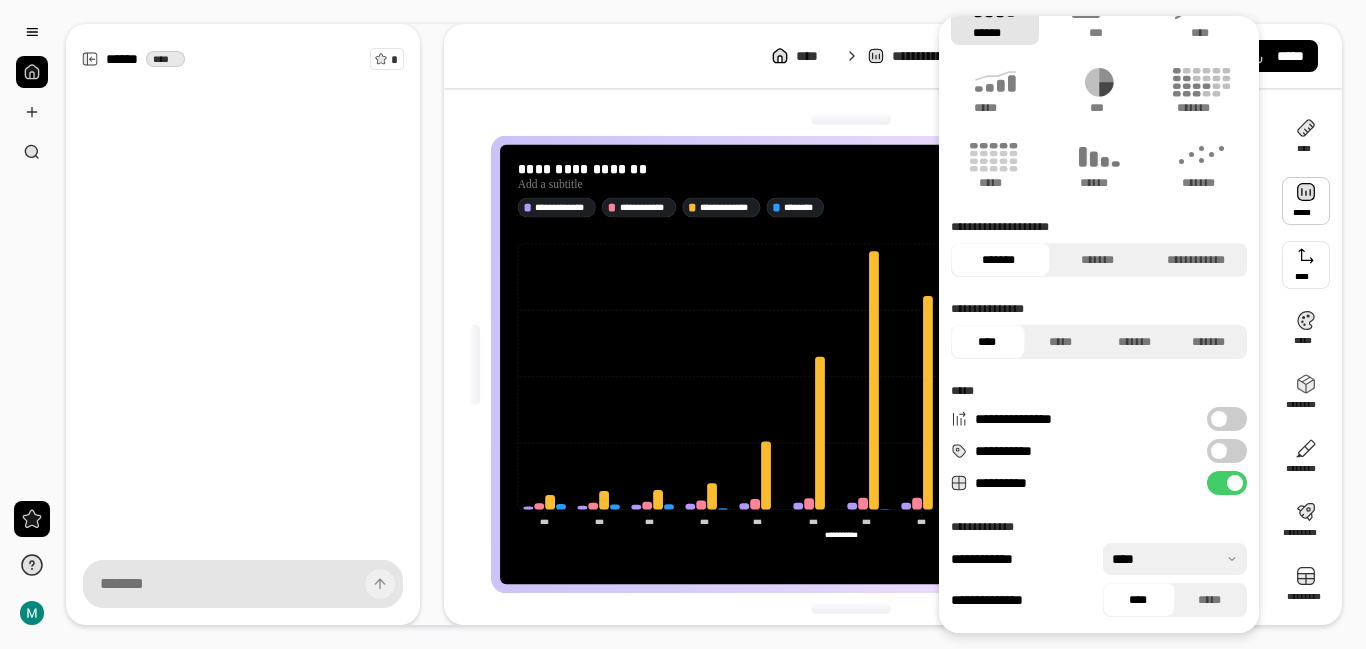 scroll, scrollTop: 0, scrollLeft: 0, axis: both 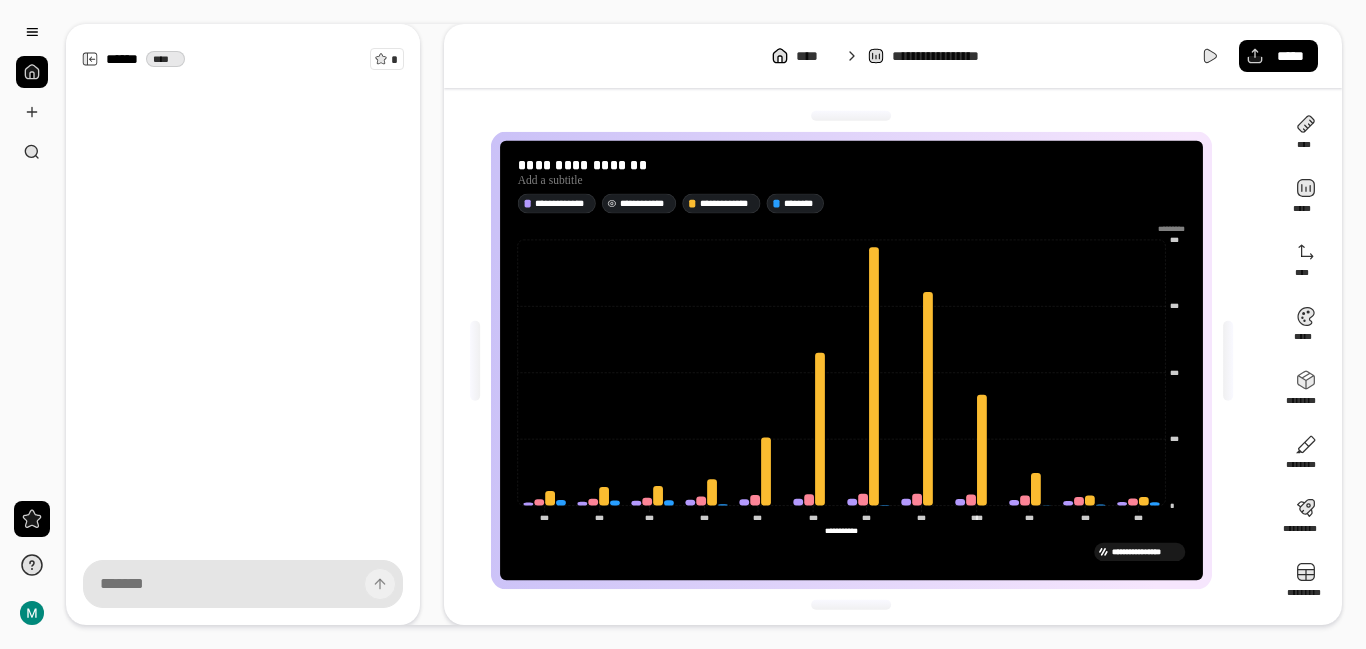 click on "**********" at bounding box center [645, 203] 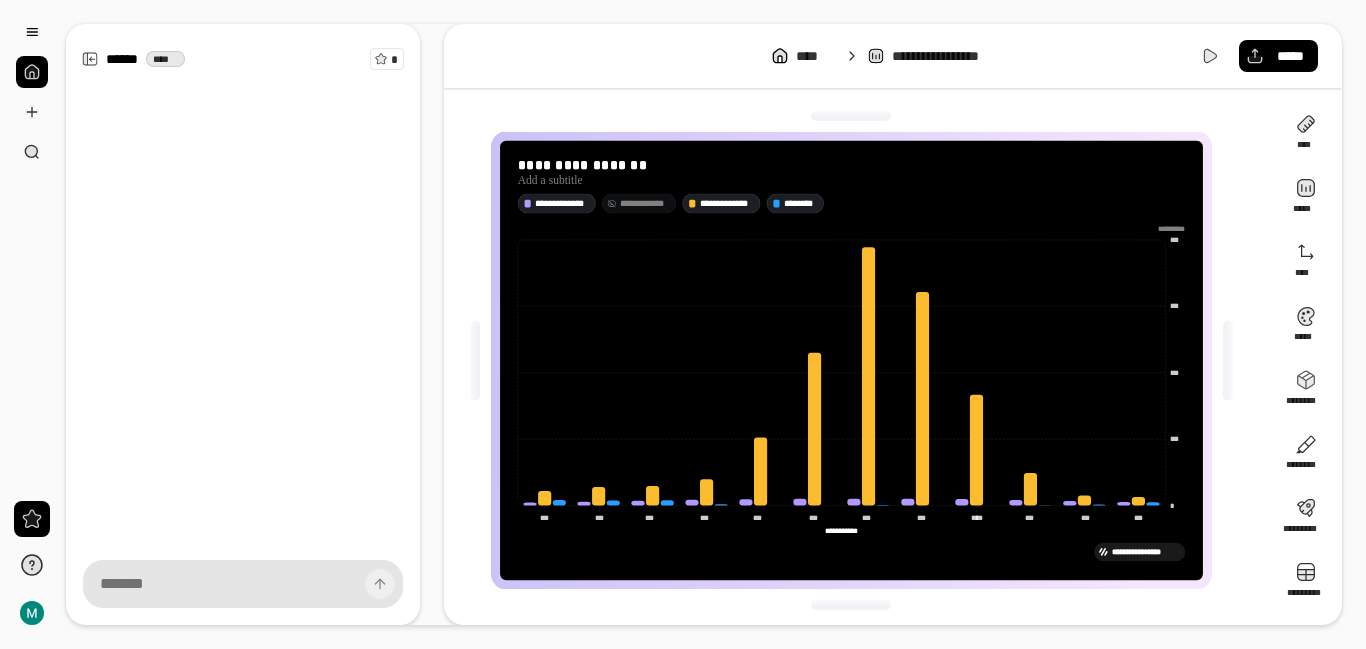 click on "**********" at bounding box center [645, 203] 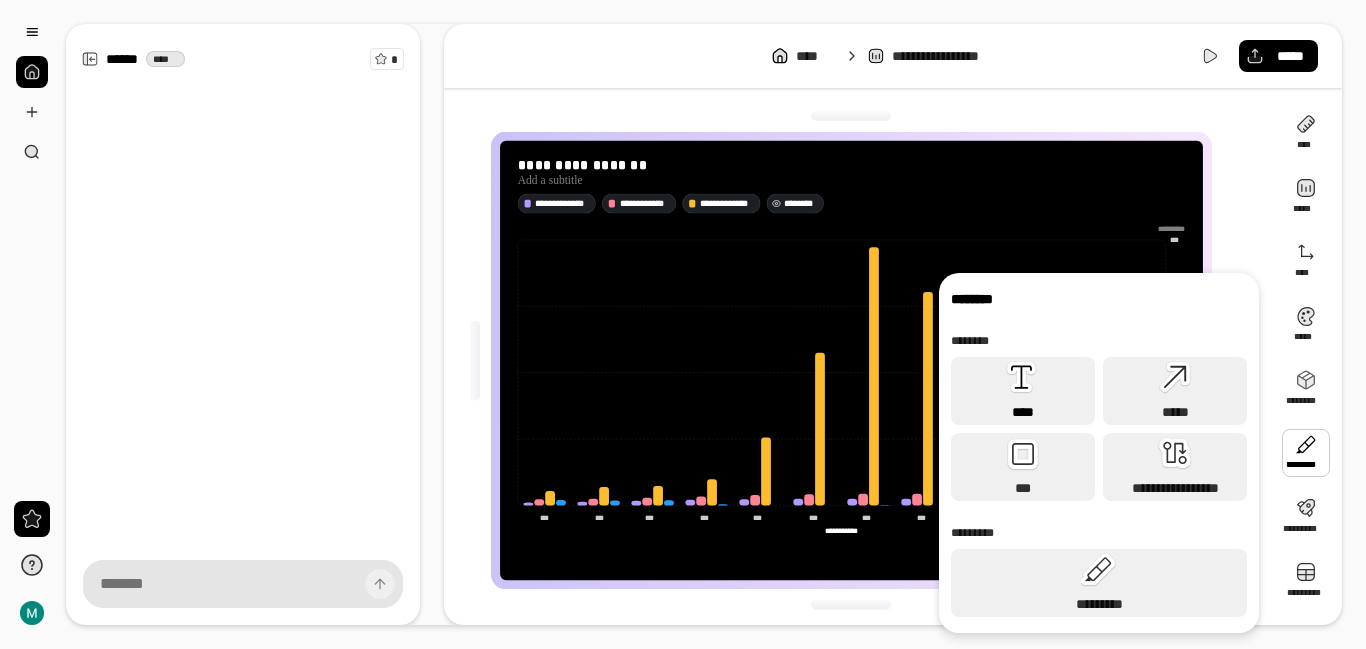 click 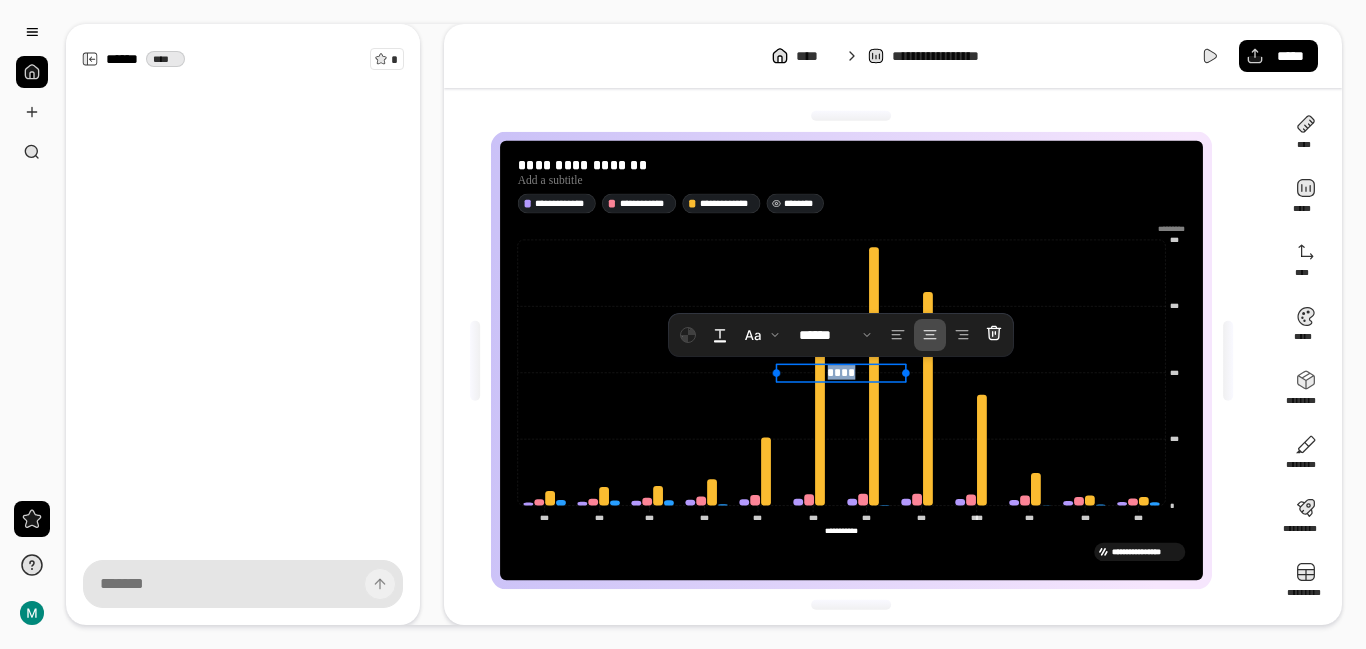 click on "****" at bounding box center [841, 372] 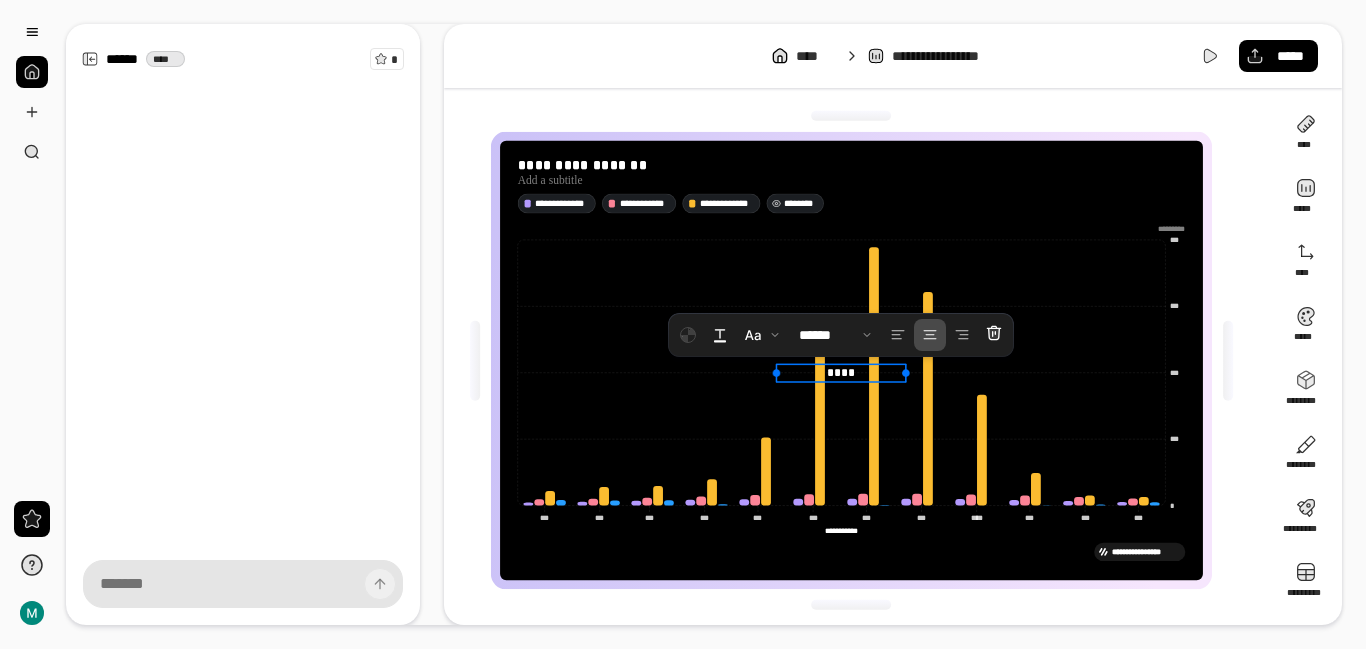 click on "****" at bounding box center [841, 372] 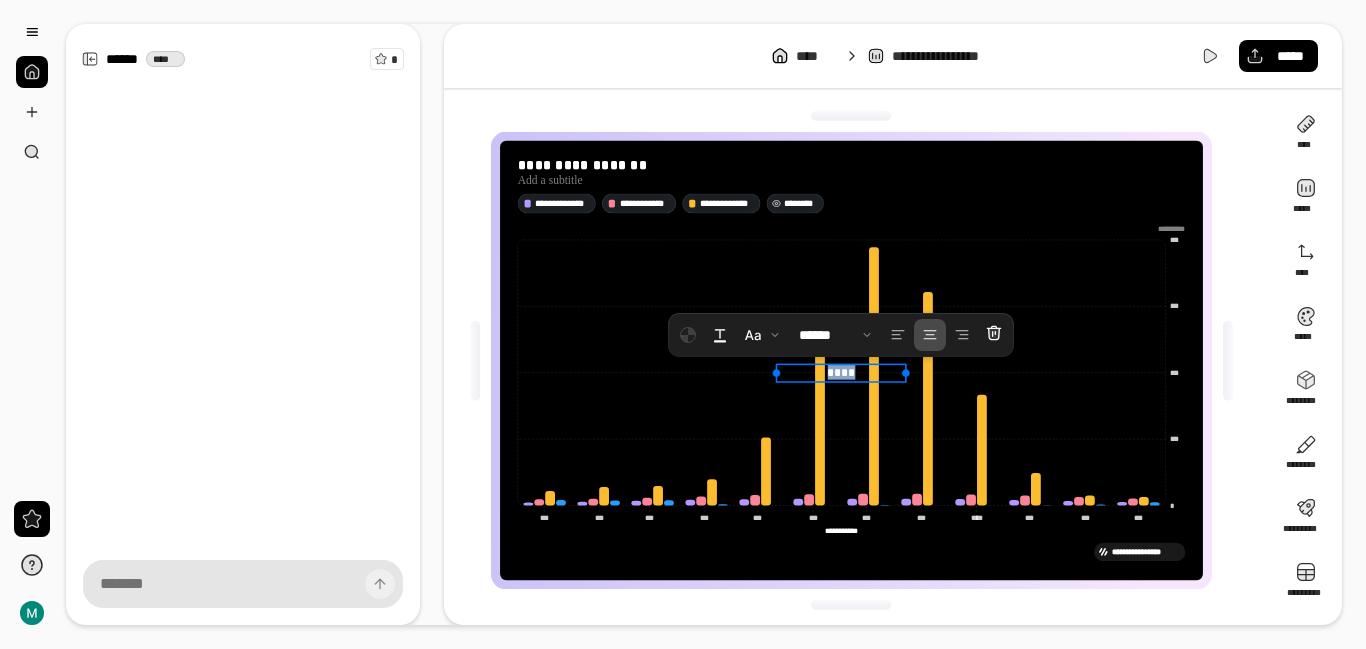 click on "****" at bounding box center (841, 372) 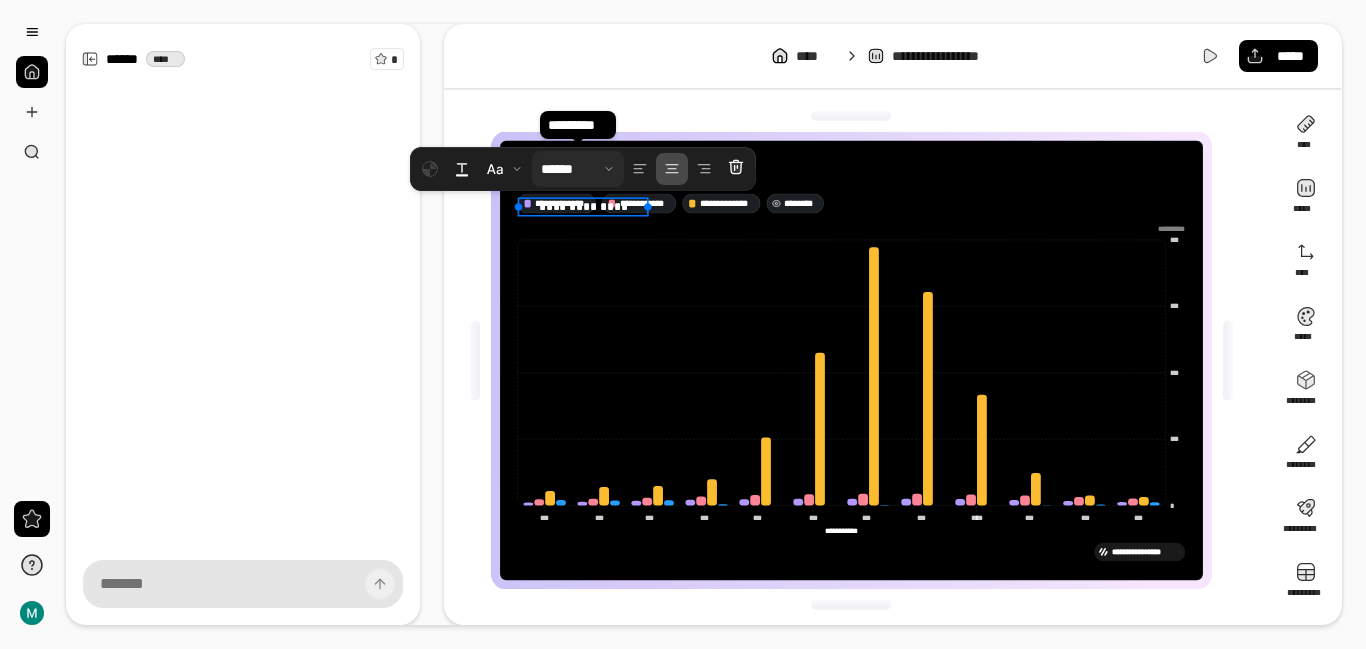 drag, startPoint x: 878, startPoint y: 375, endPoint x: 554, endPoint y: 163, distance: 387.19504 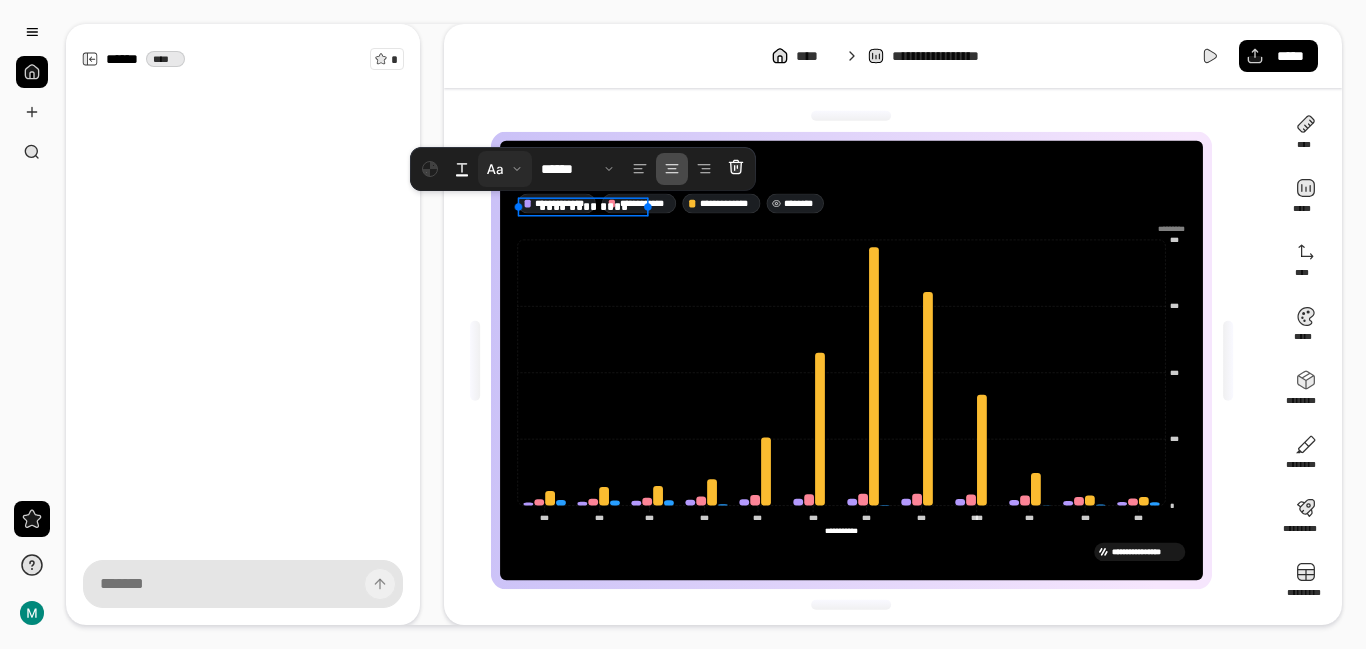 click at bounding box center [505, 169] 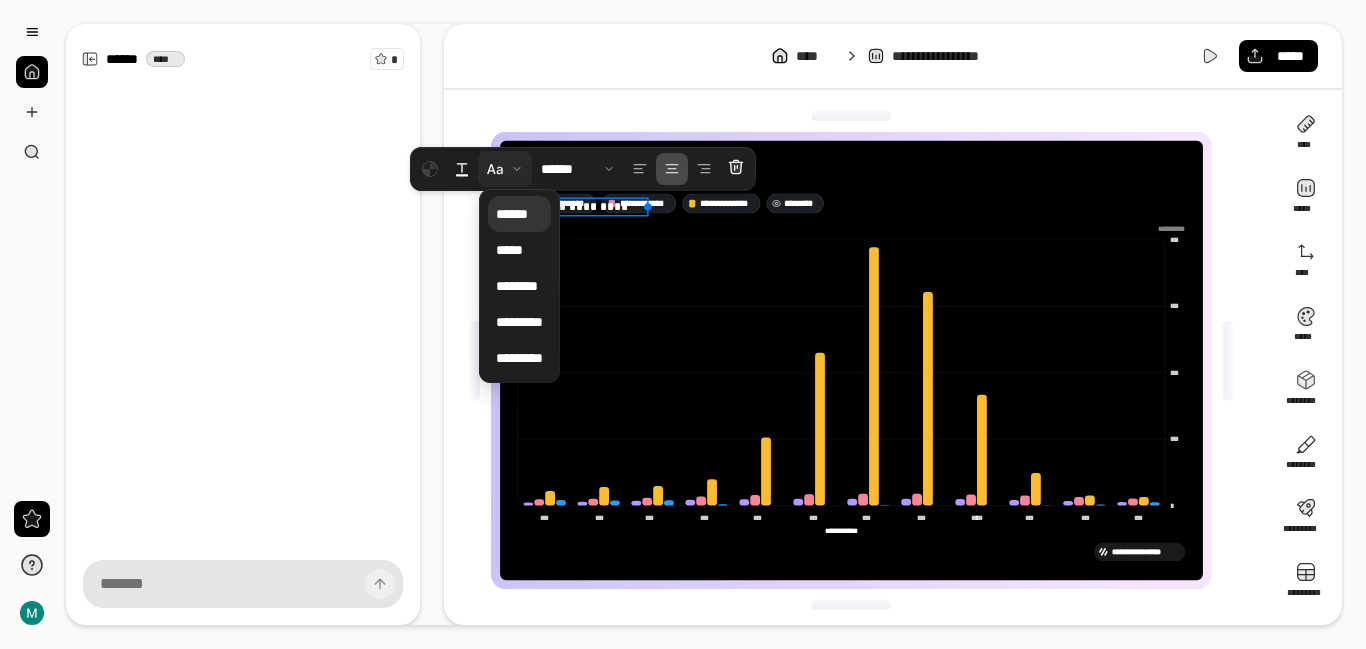 click at bounding box center [505, 169] 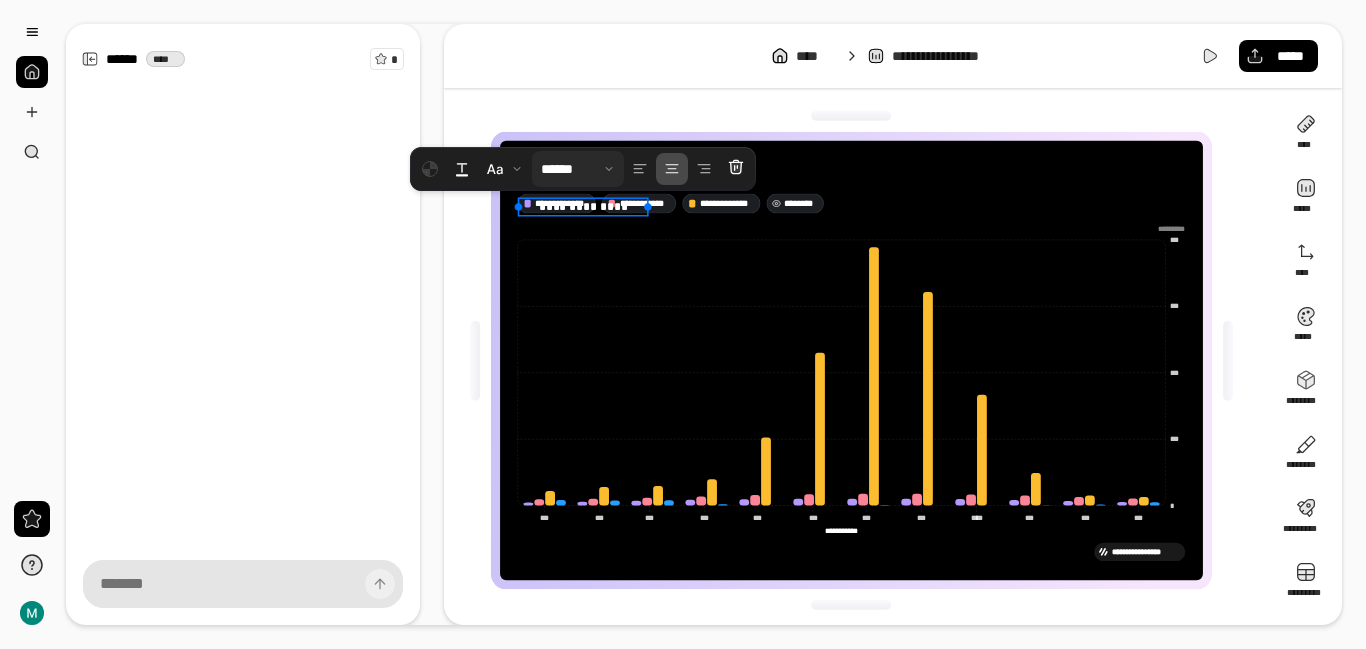 click at bounding box center [578, 169] 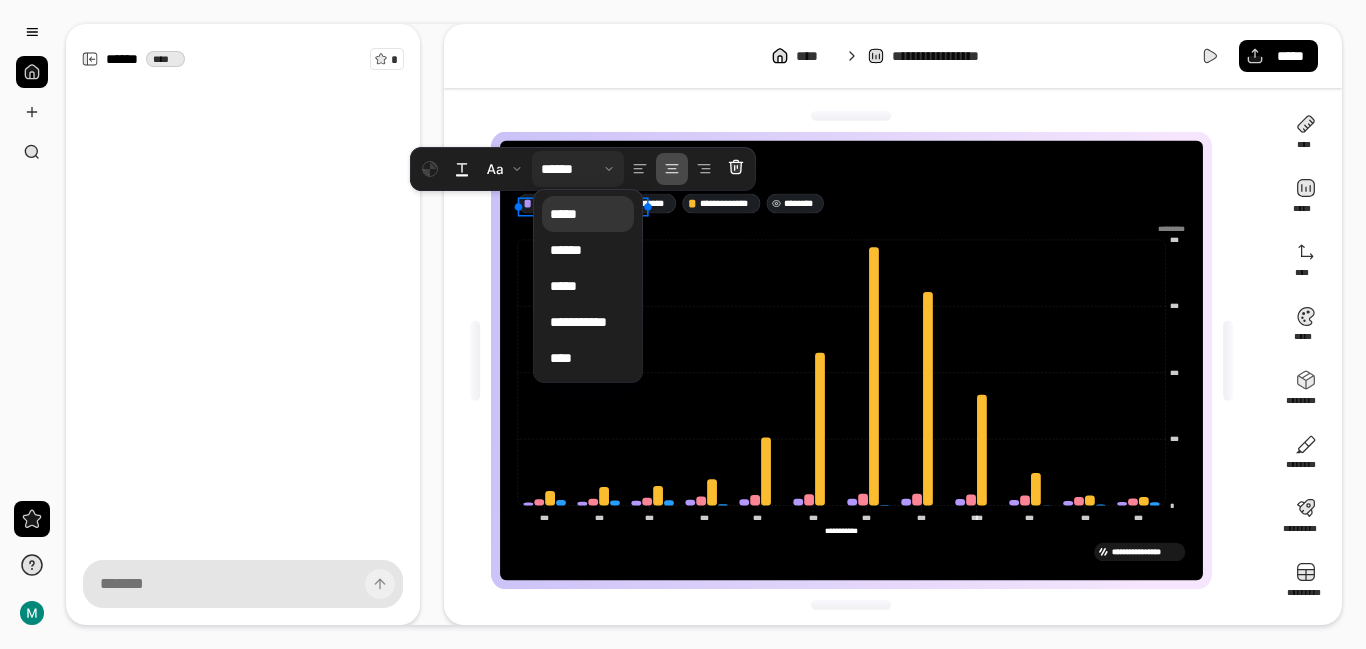 click on "*****" at bounding box center (588, 214) 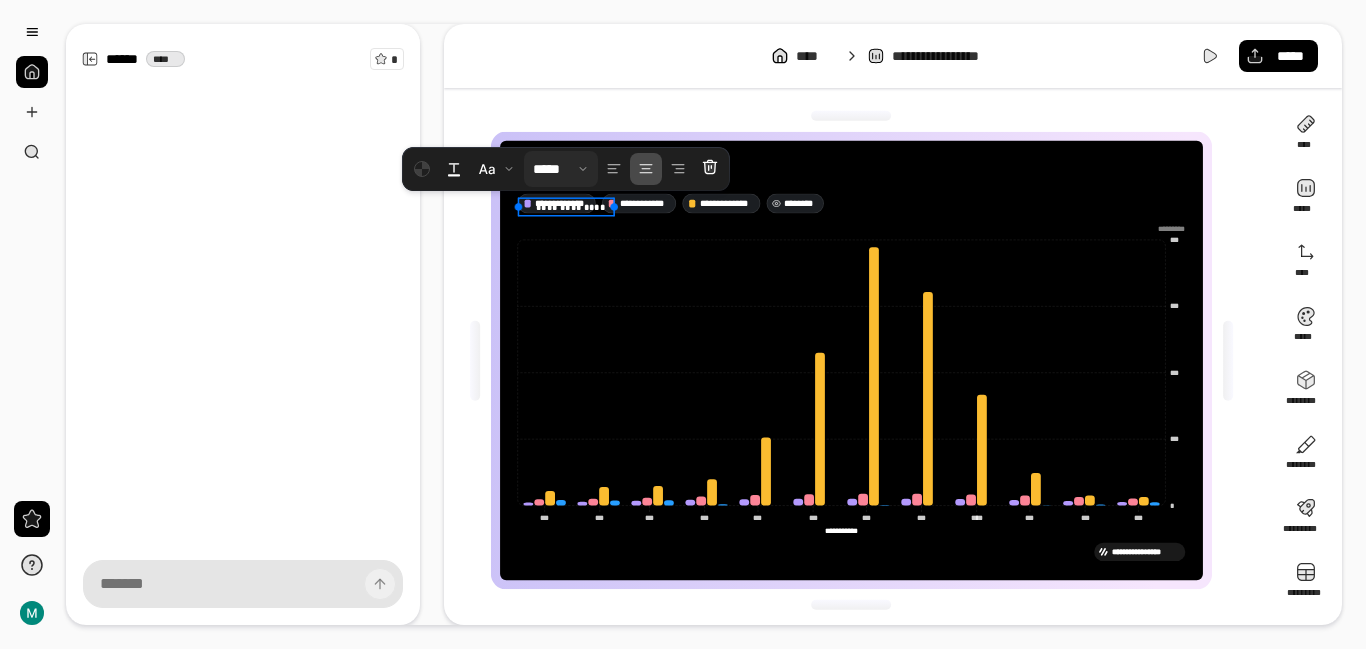drag, startPoint x: 648, startPoint y: 206, endPoint x: 604, endPoint y: 206, distance: 44 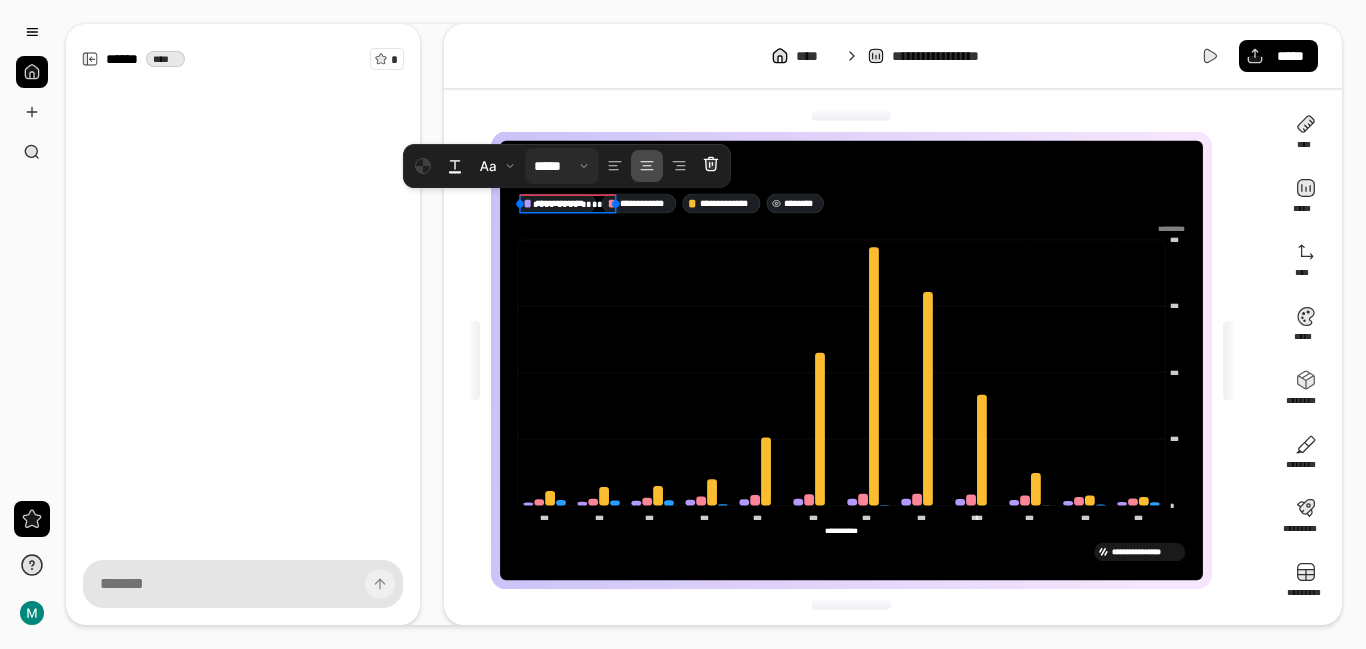click on "**********" at bounding box center (567, 204) 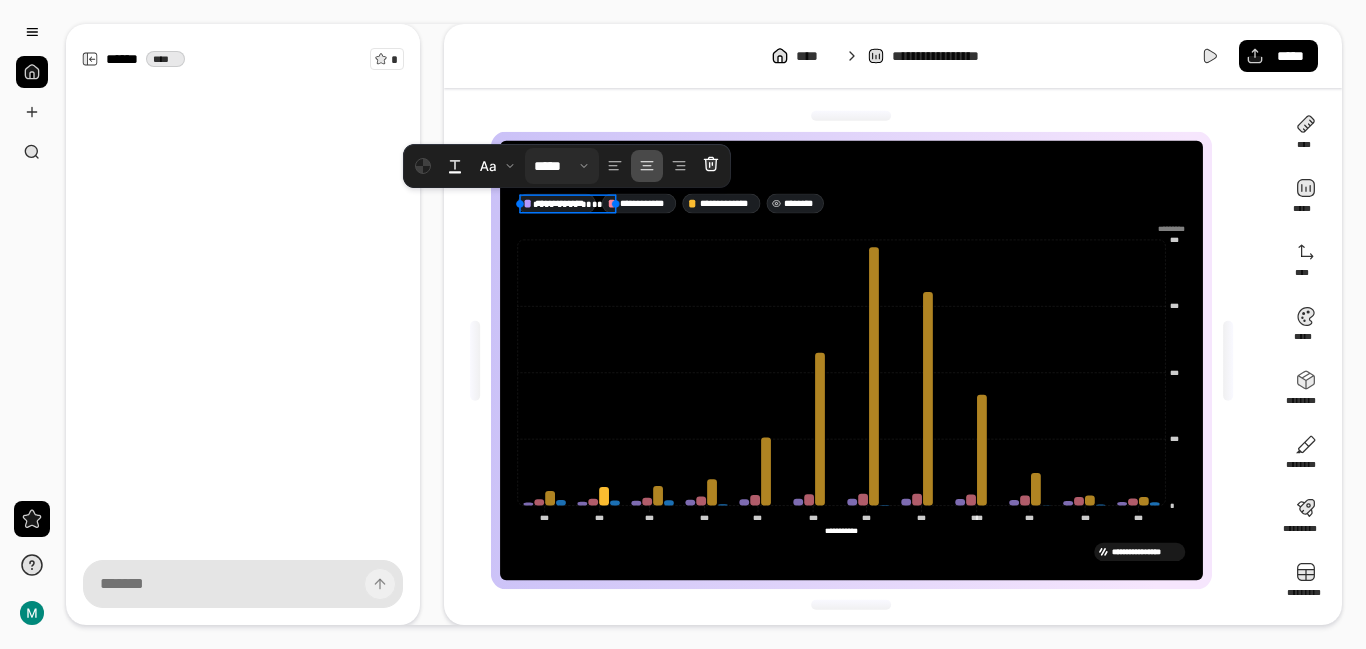click at bounding box center [243, 287] 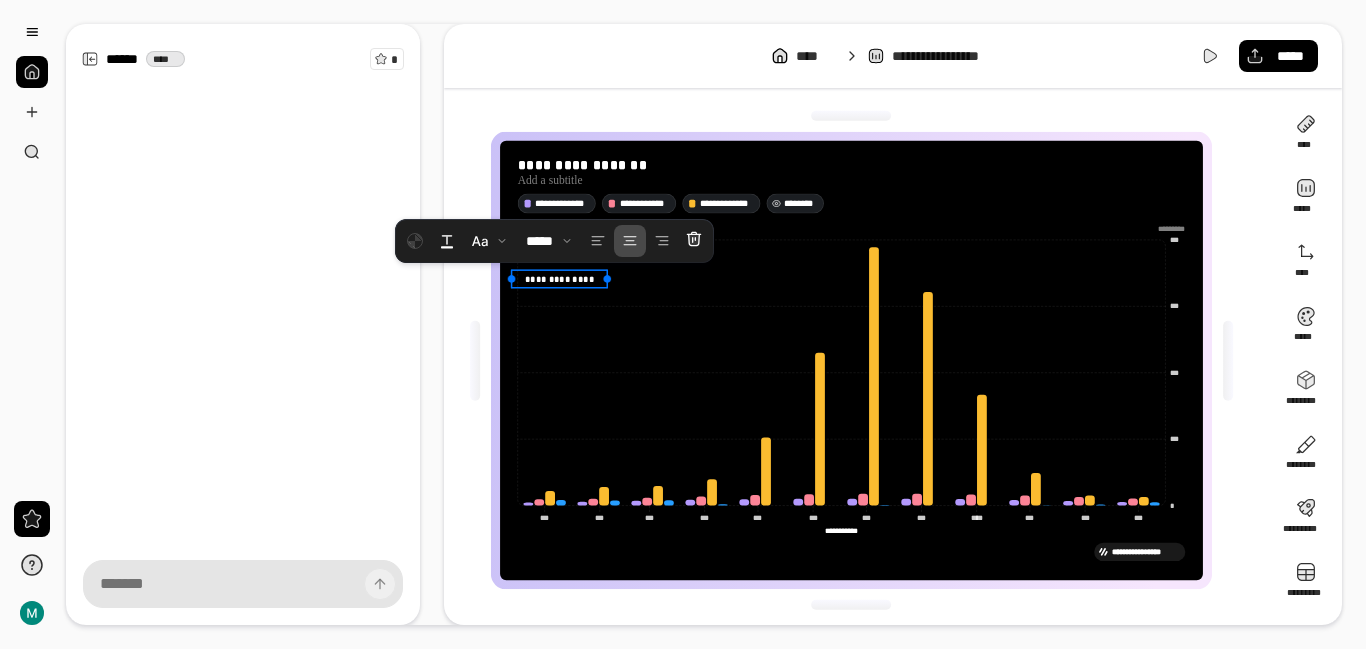 drag, startPoint x: 551, startPoint y: 210, endPoint x: 540, endPoint y: 308, distance: 98.61542 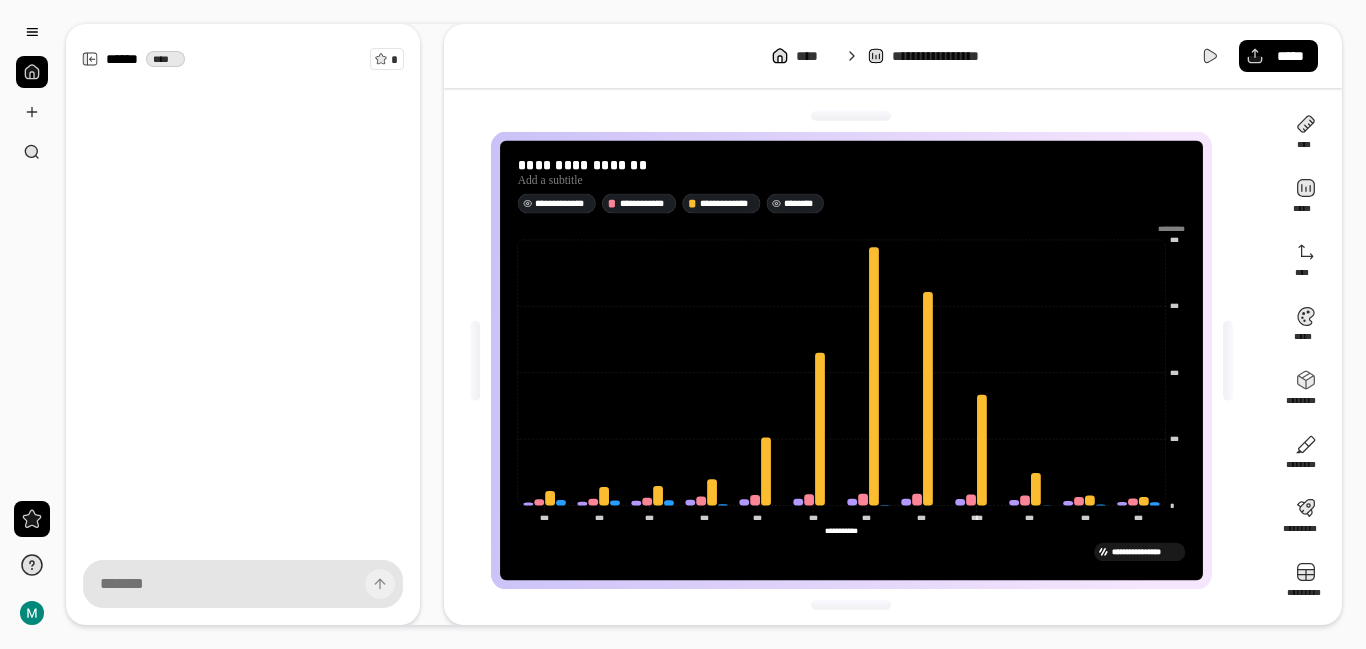 click on "**********" at bounding box center (562, 203) 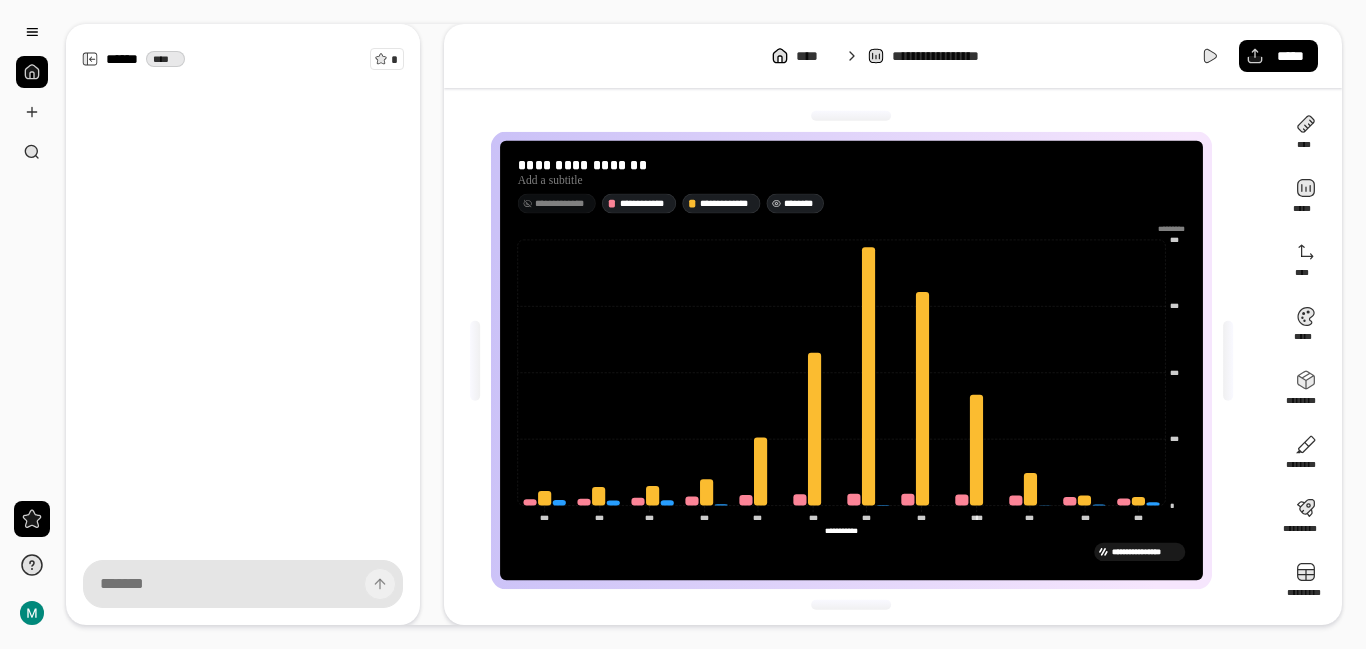 click on "**********" at bounding box center (562, 203) 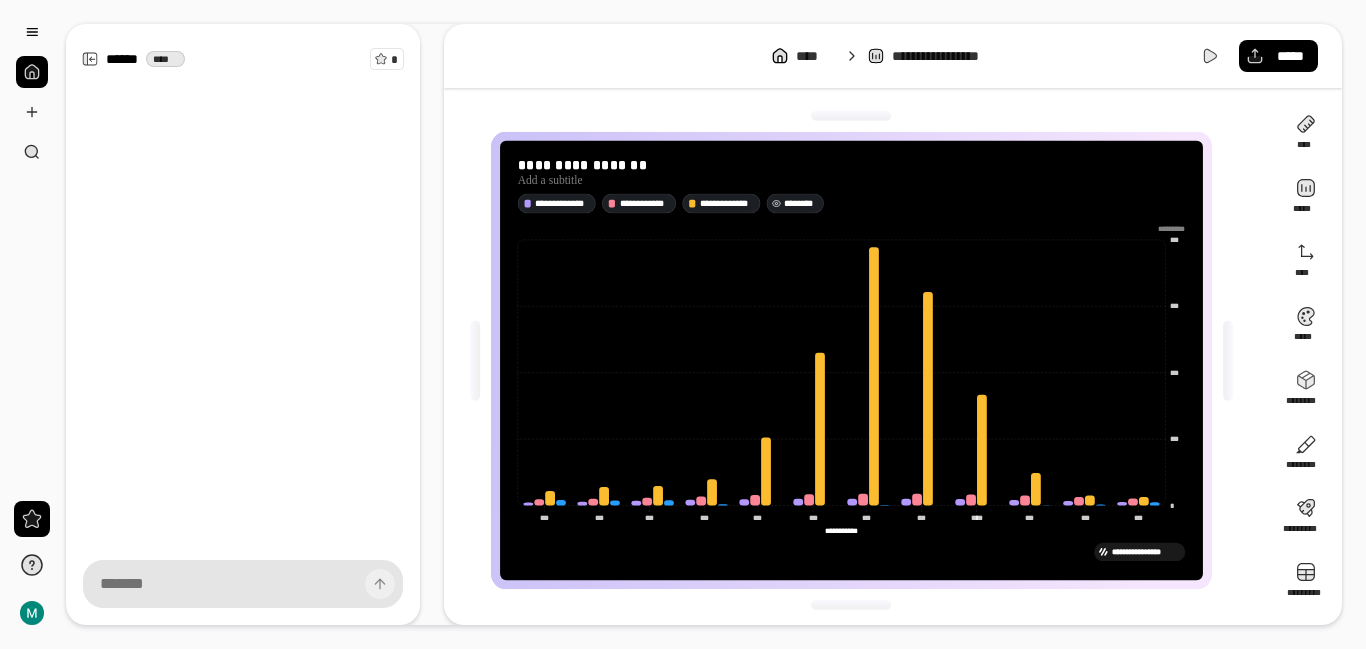 drag, startPoint x: 563, startPoint y: 204, endPoint x: 413, endPoint y: 301, distance: 178.6309 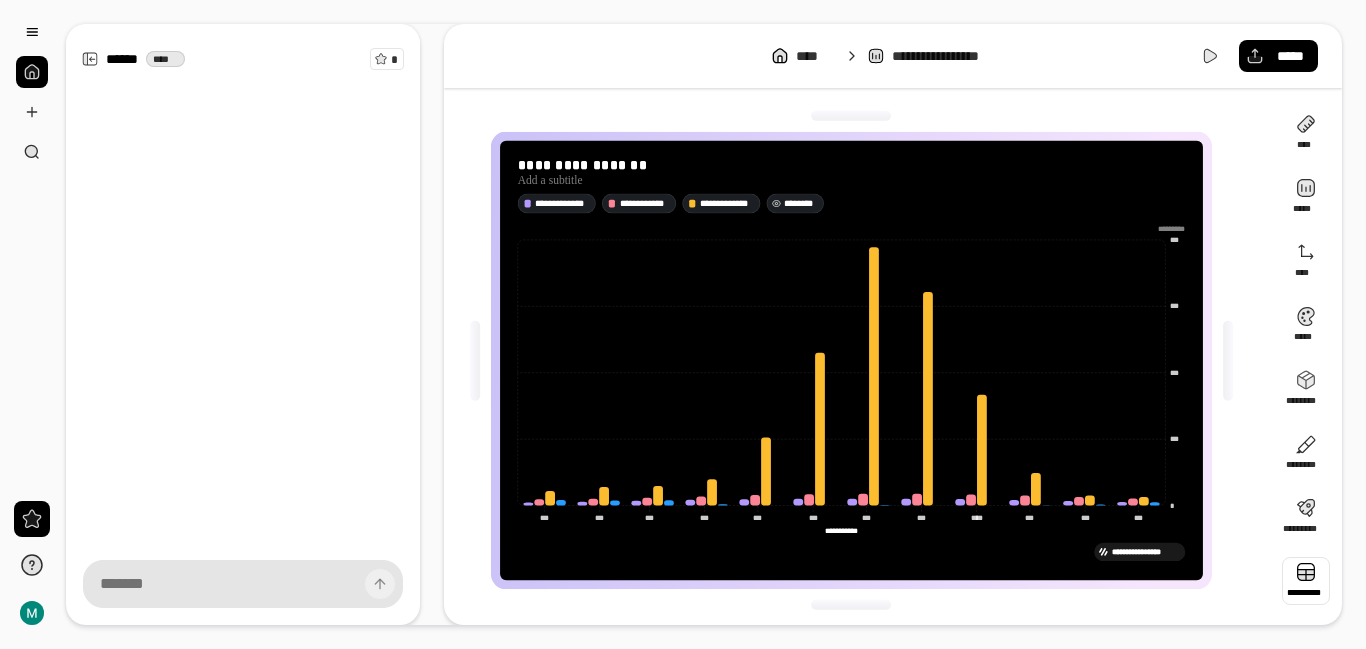 click at bounding box center [1306, 581] 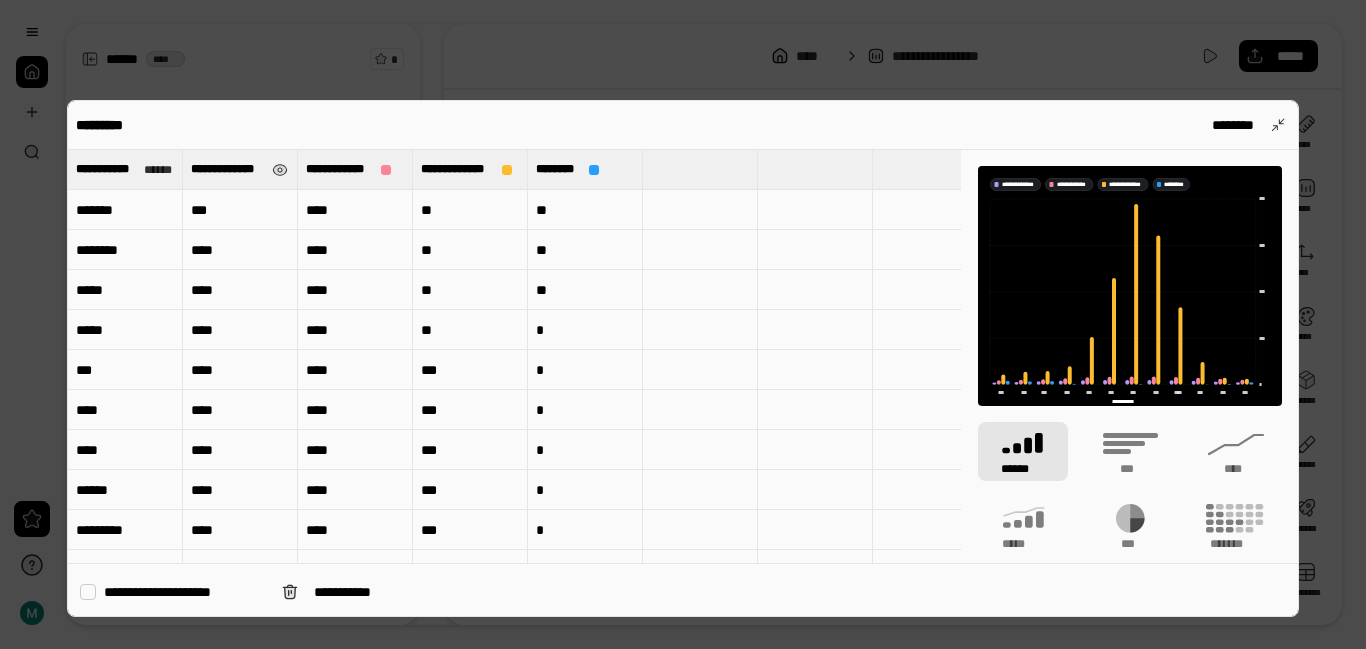 click on "**********" at bounding box center (227, 169) 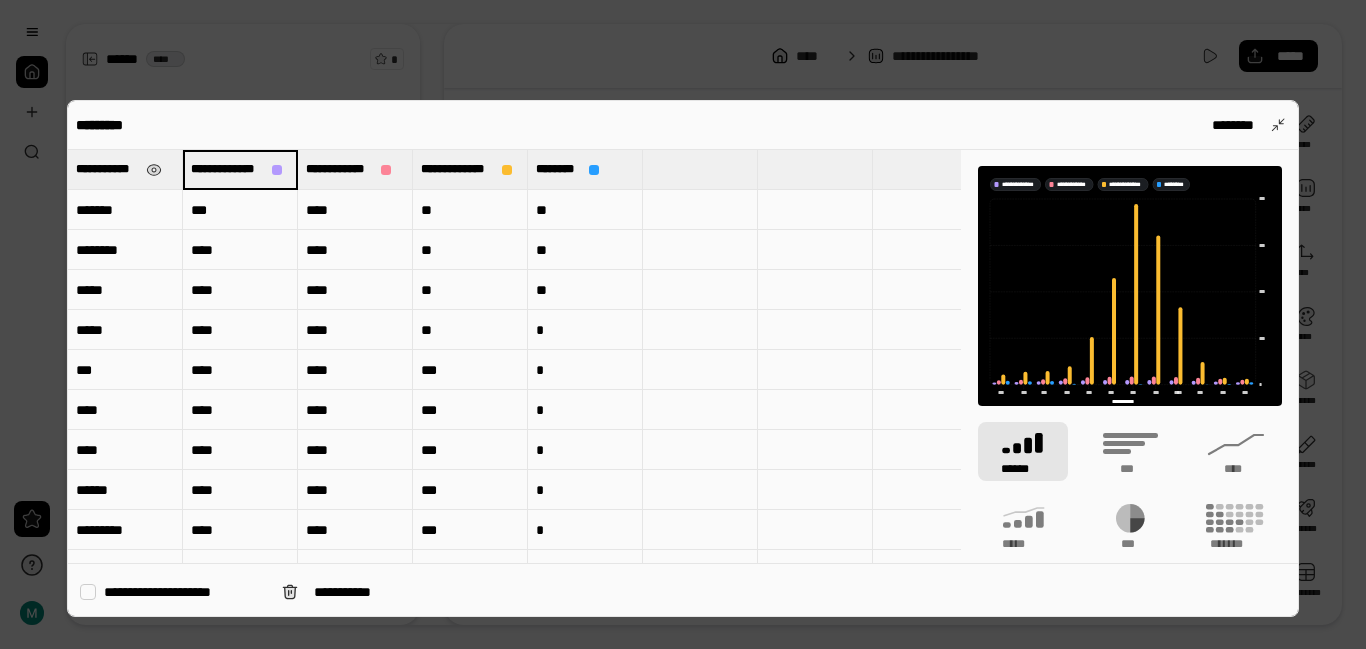 click on "**********" at bounding box center [107, 169] 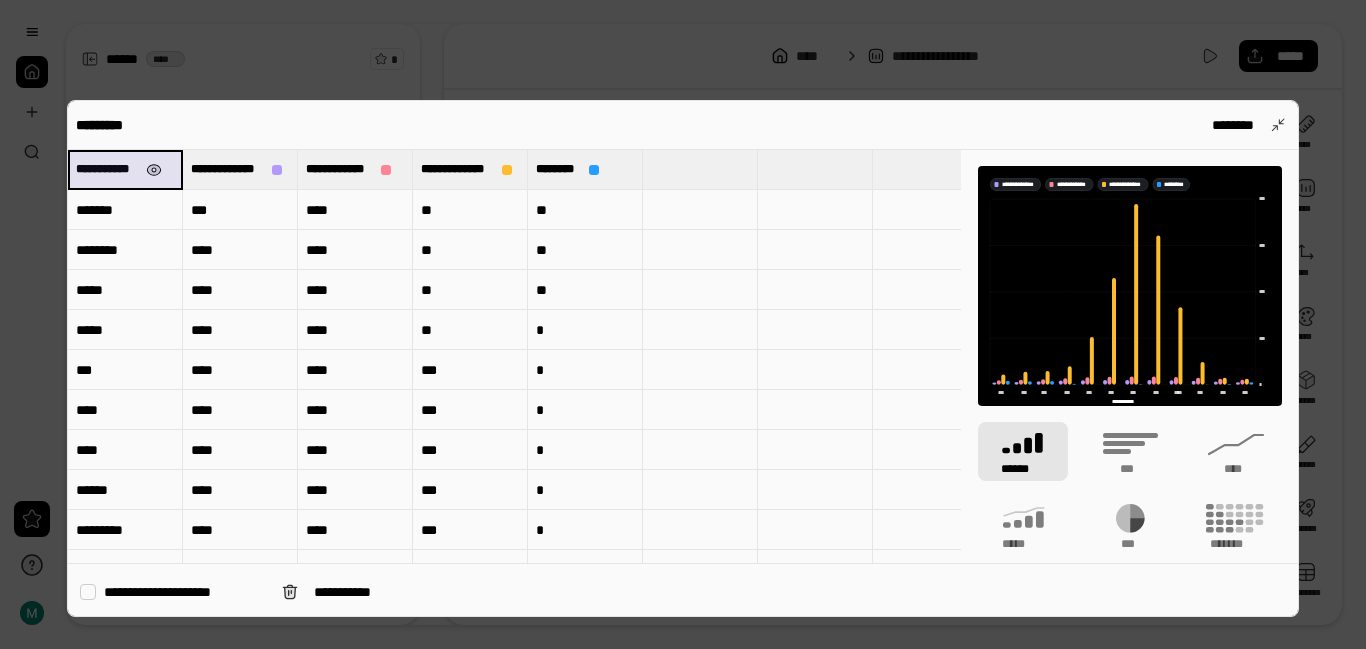 drag, startPoint x: 76, startPoint y: 168, endPoint x: 153, endPoint y: 173, distance: 77.16217 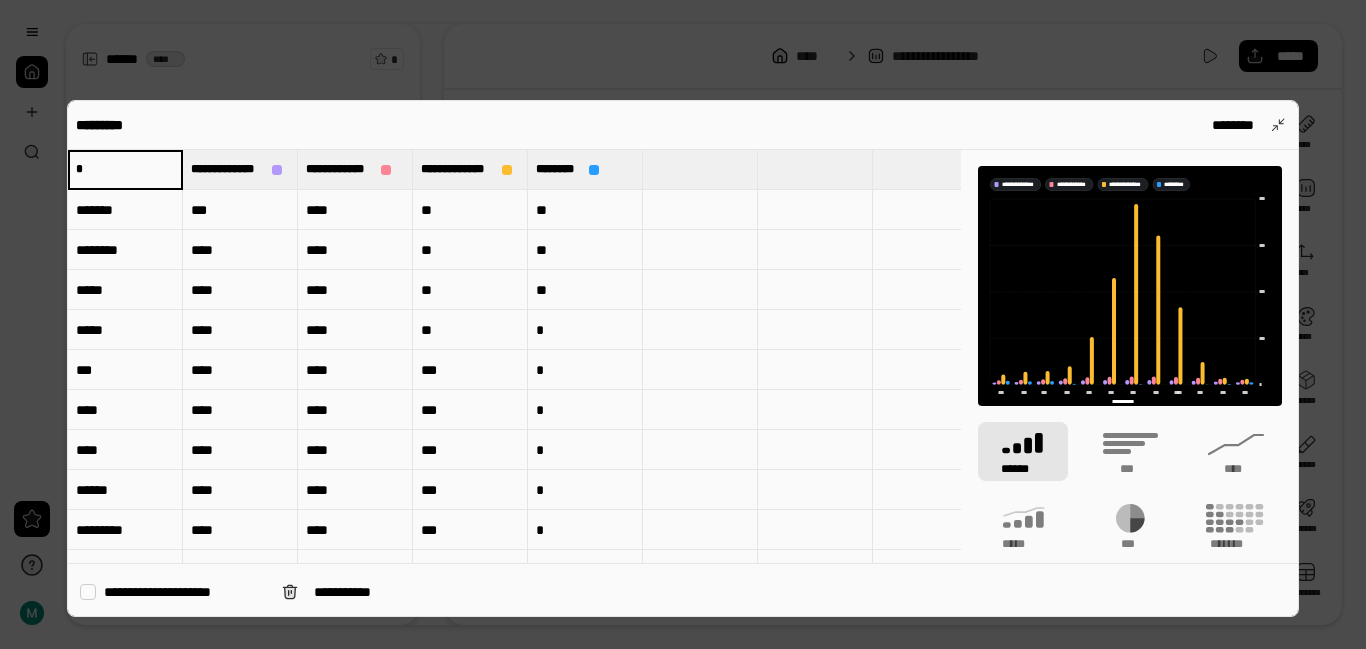 type on "*" 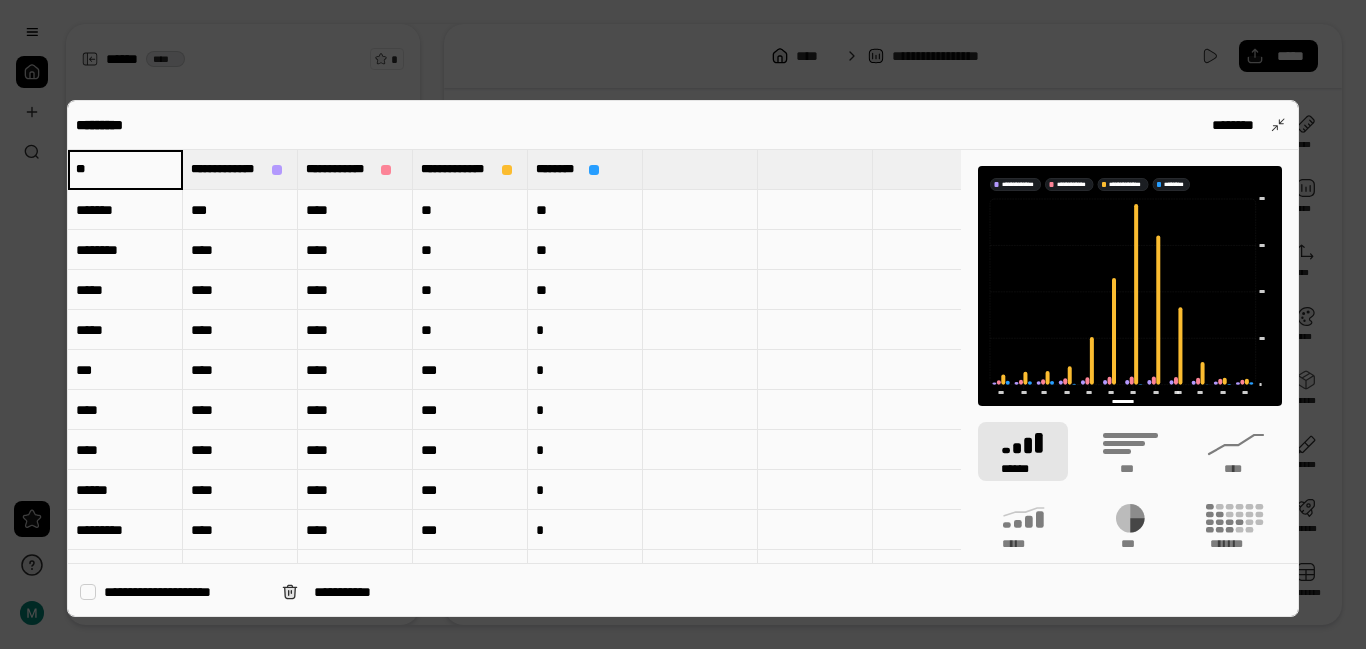 type on "*" 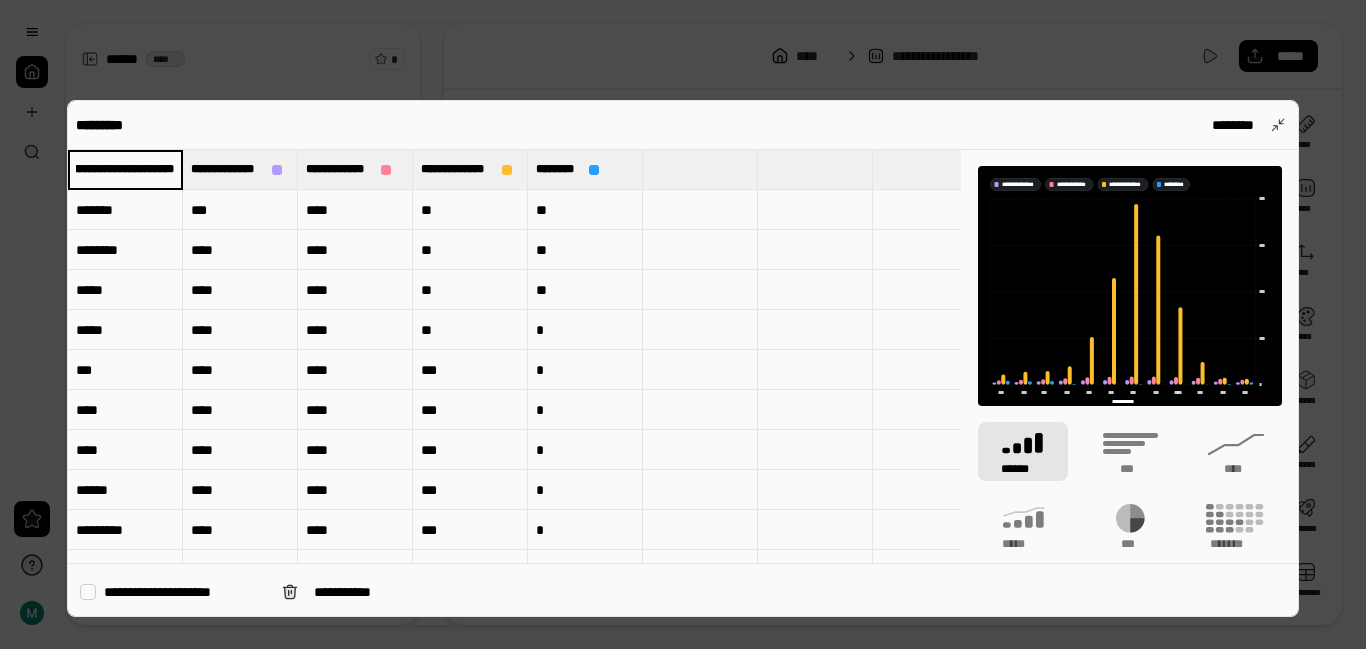 scroll, scrollTop: 0, scrollLeft: 107, axis: horizontal 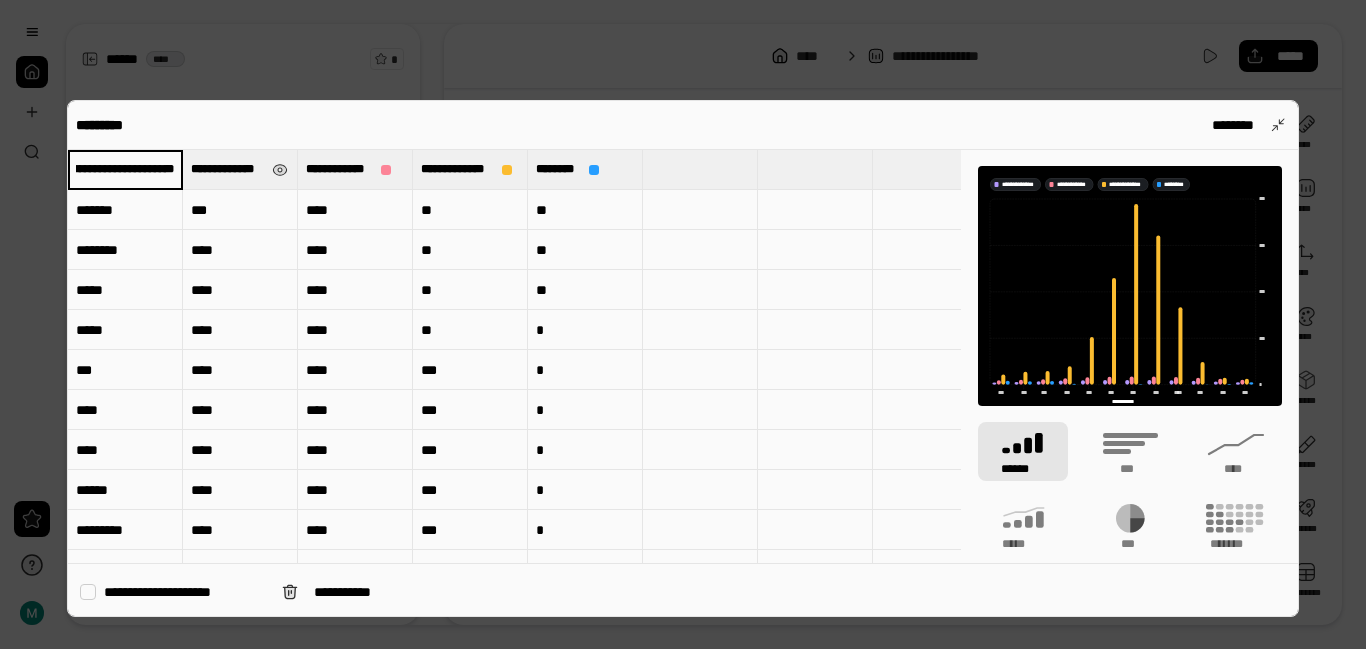 type on "**********" 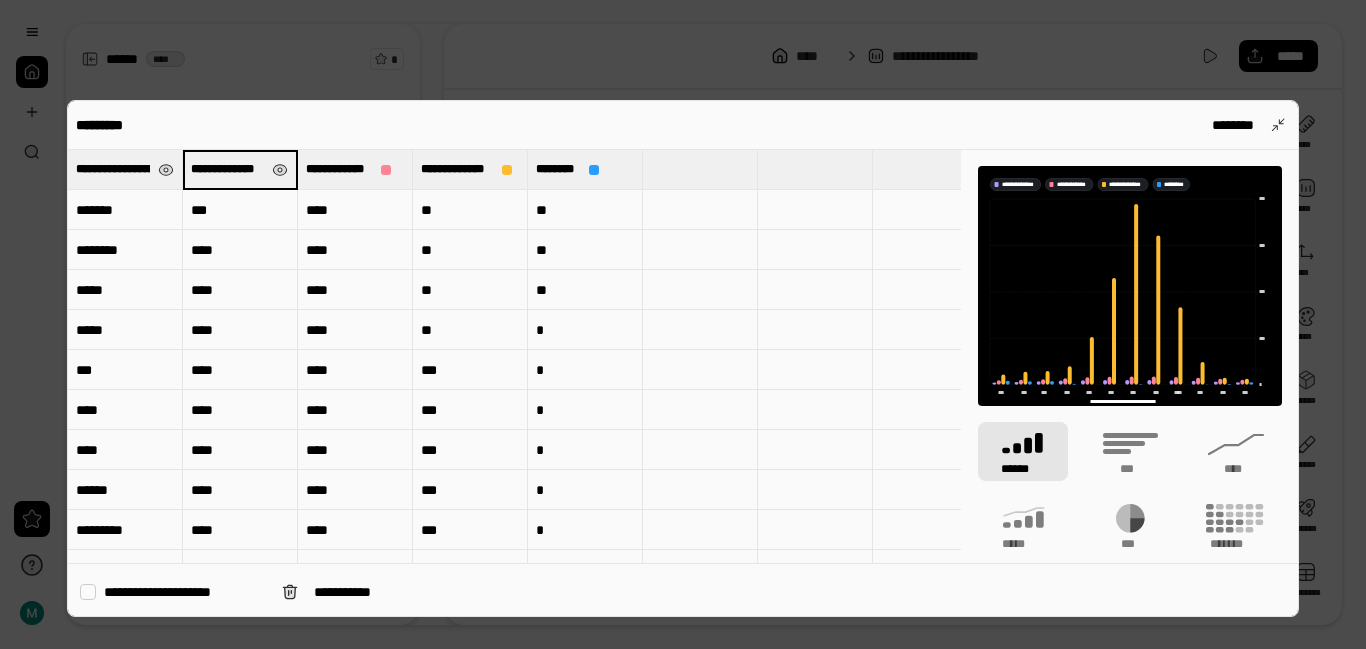 scroll, scrollTop: 0, scrollLeft: 0, axis: both 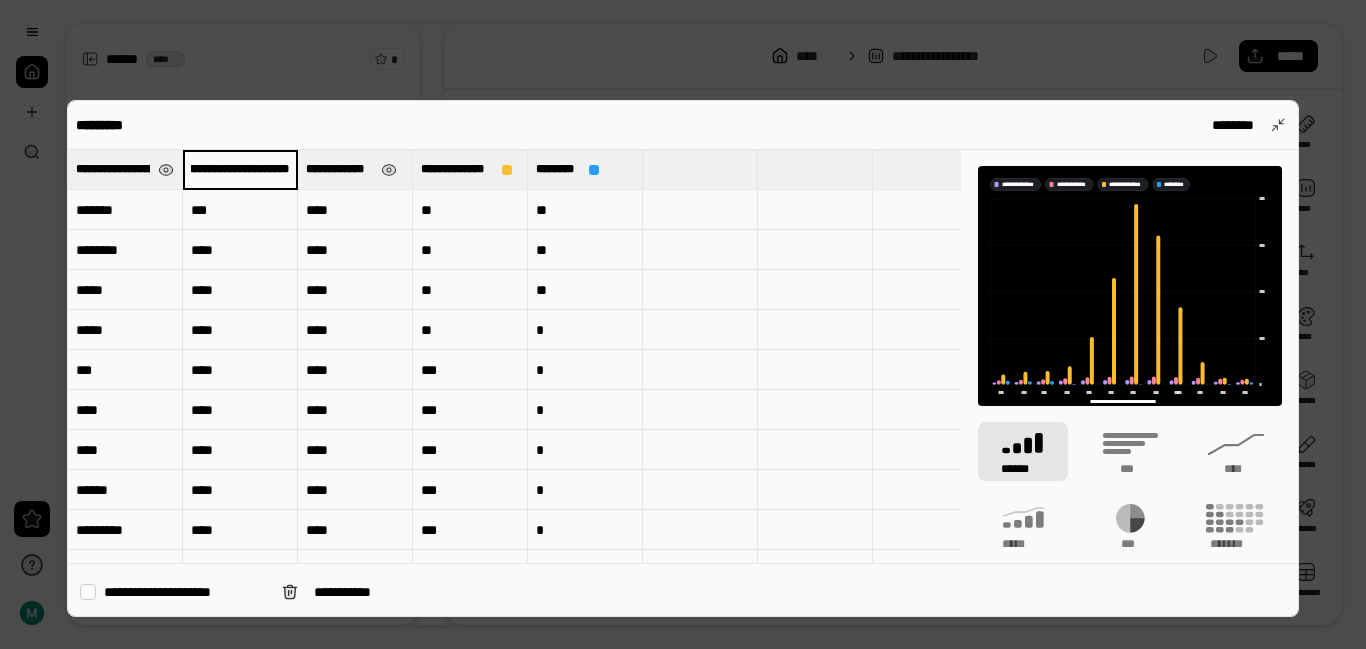 type on "**********" 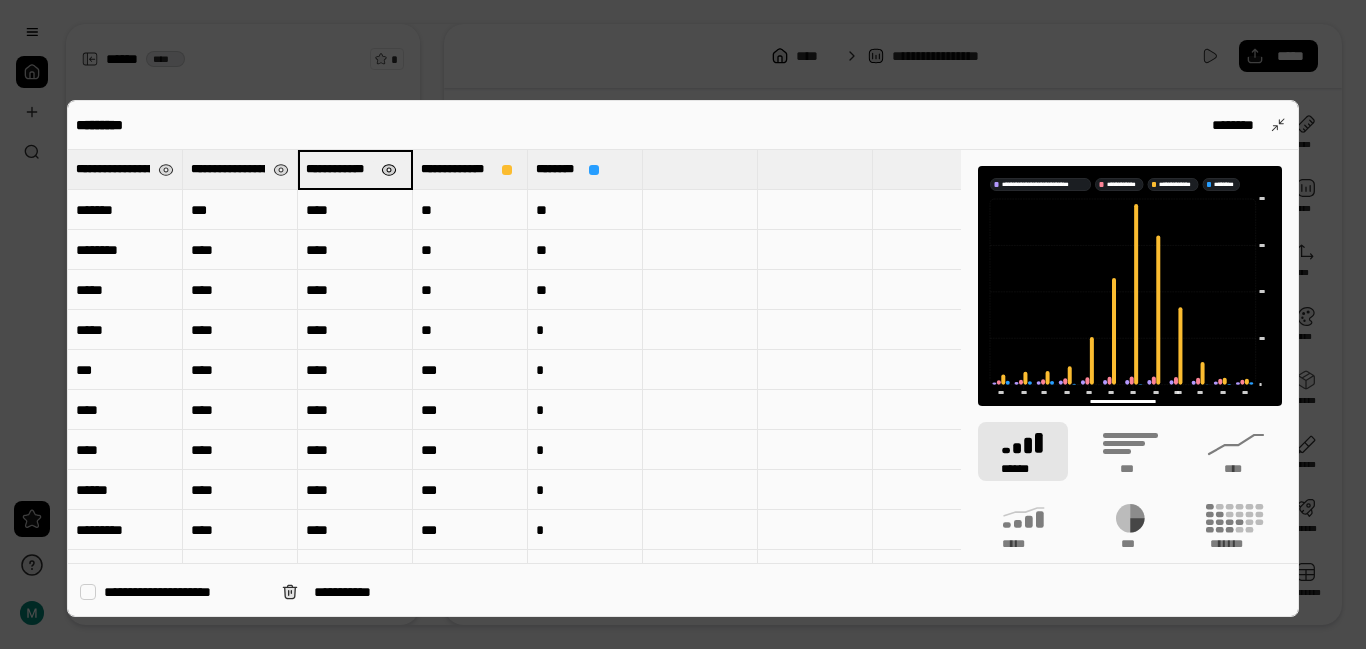 scroll, scrollTop: 0, scrollLeft: 0, axis: both 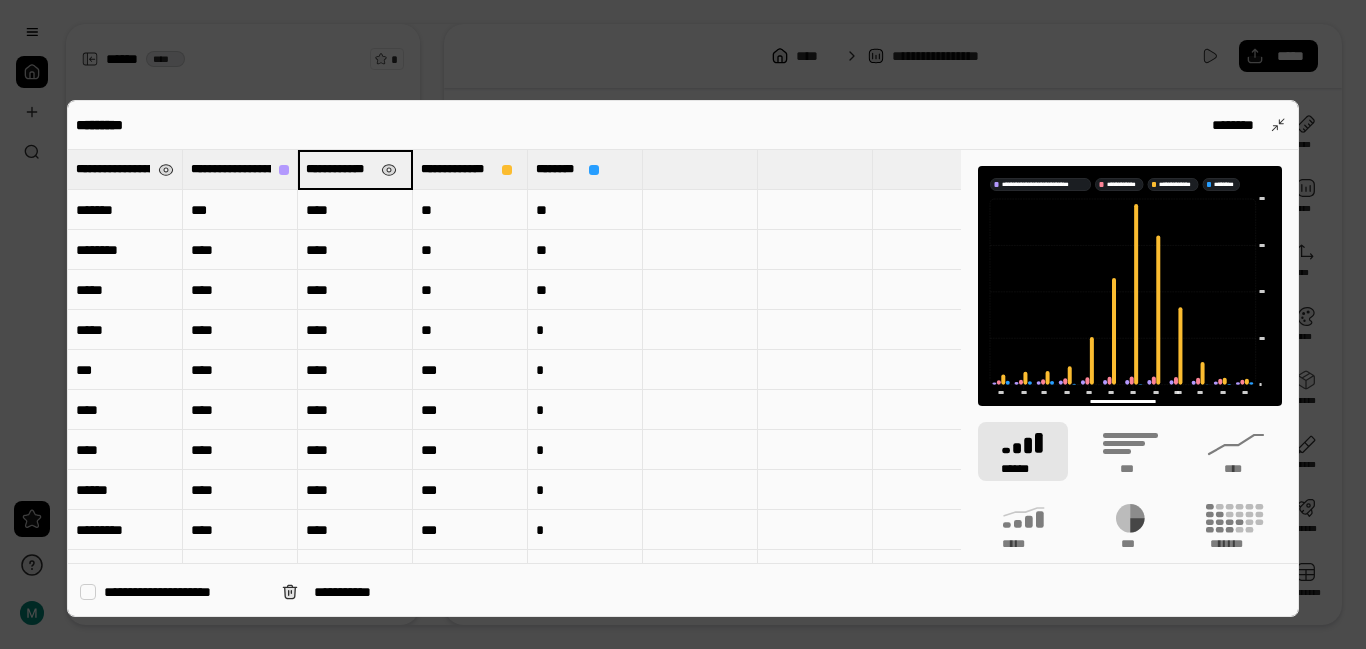 click on "**********" at bounding box center (355, 169) 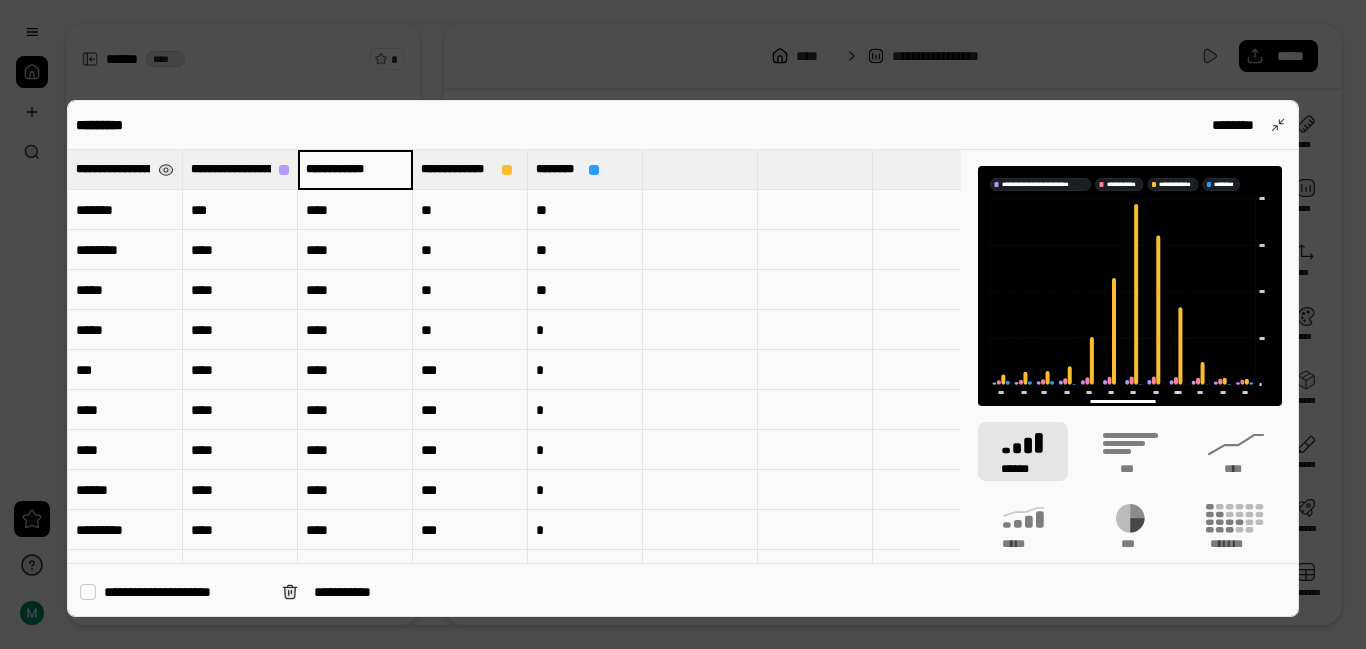 click on "**********" at bounding box center [355, 169] 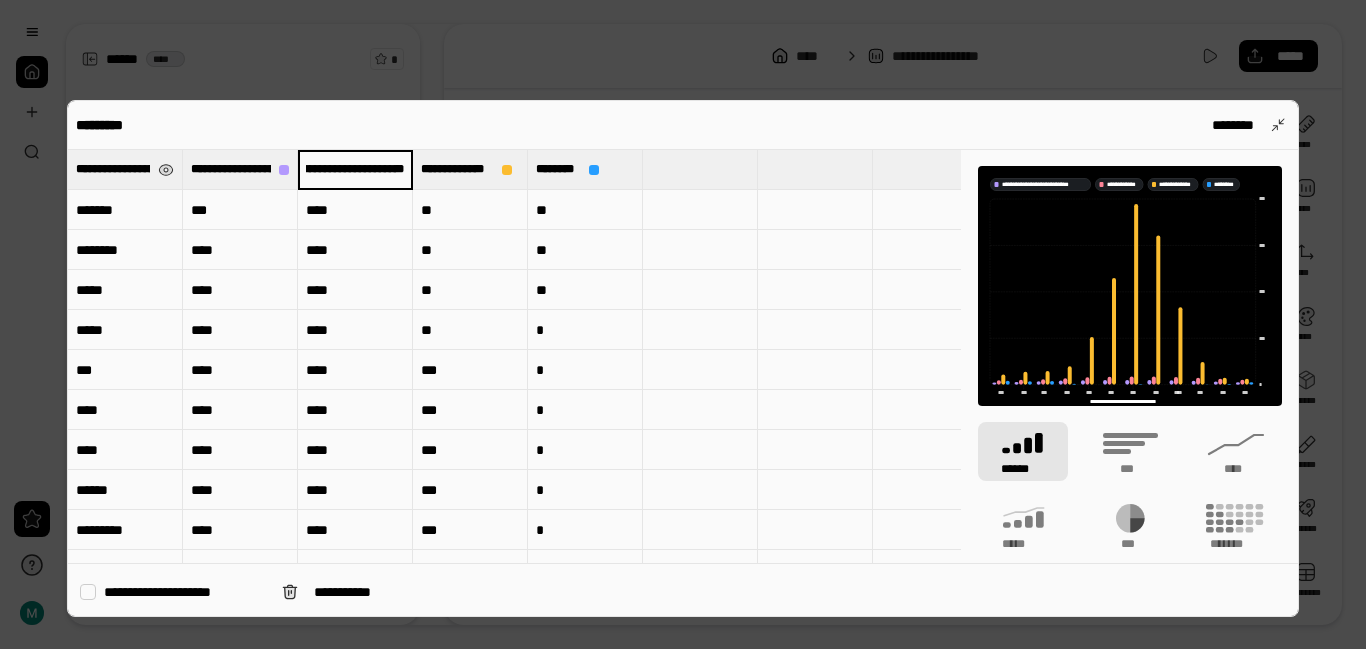 scroll, scrollTop: 0, scrollLeft: 43, axis: horizontal 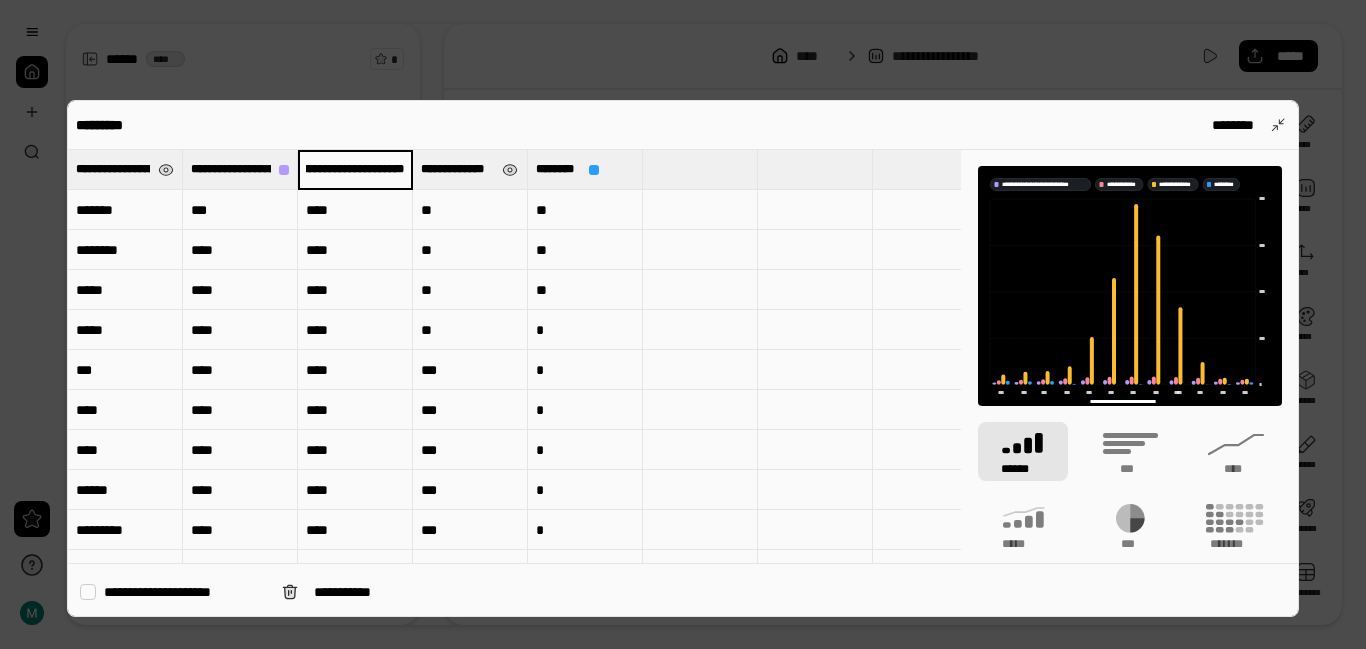 type on "**********" 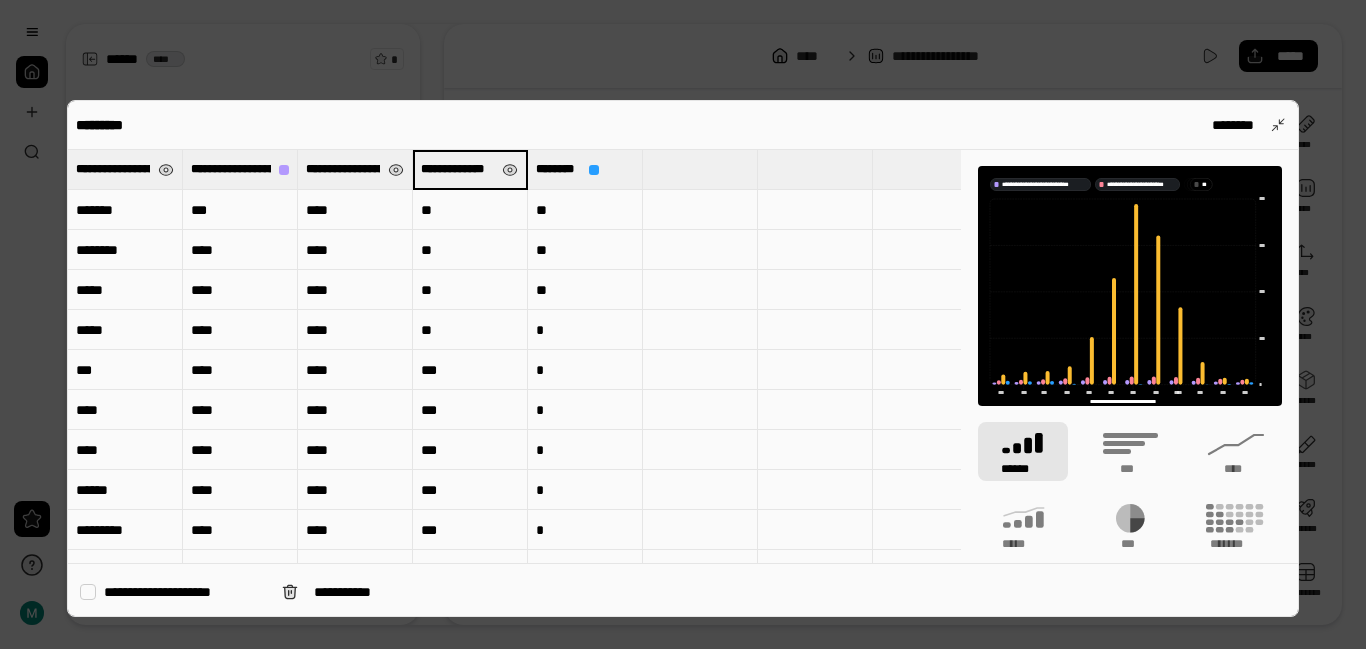 scroll, scrollTop: 0, scrollLeft: 0, axis: both 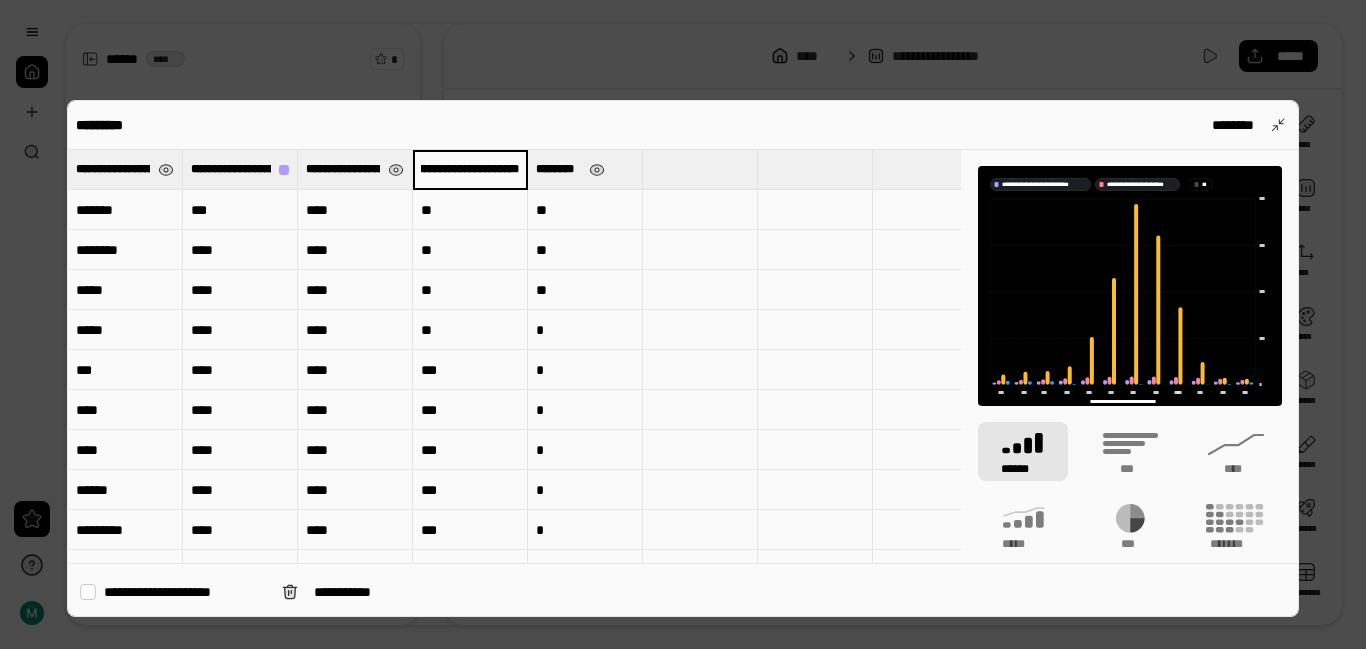 type on "**********" 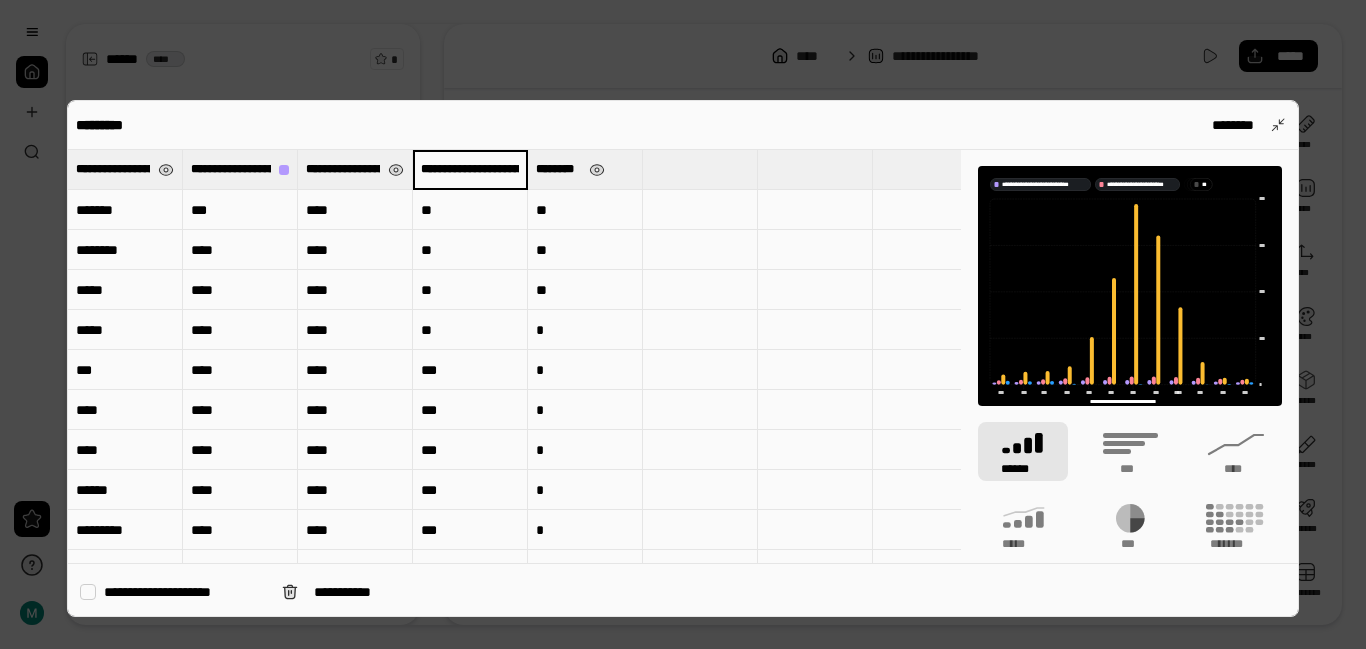 click on "********" at bounding box center (558, 169) 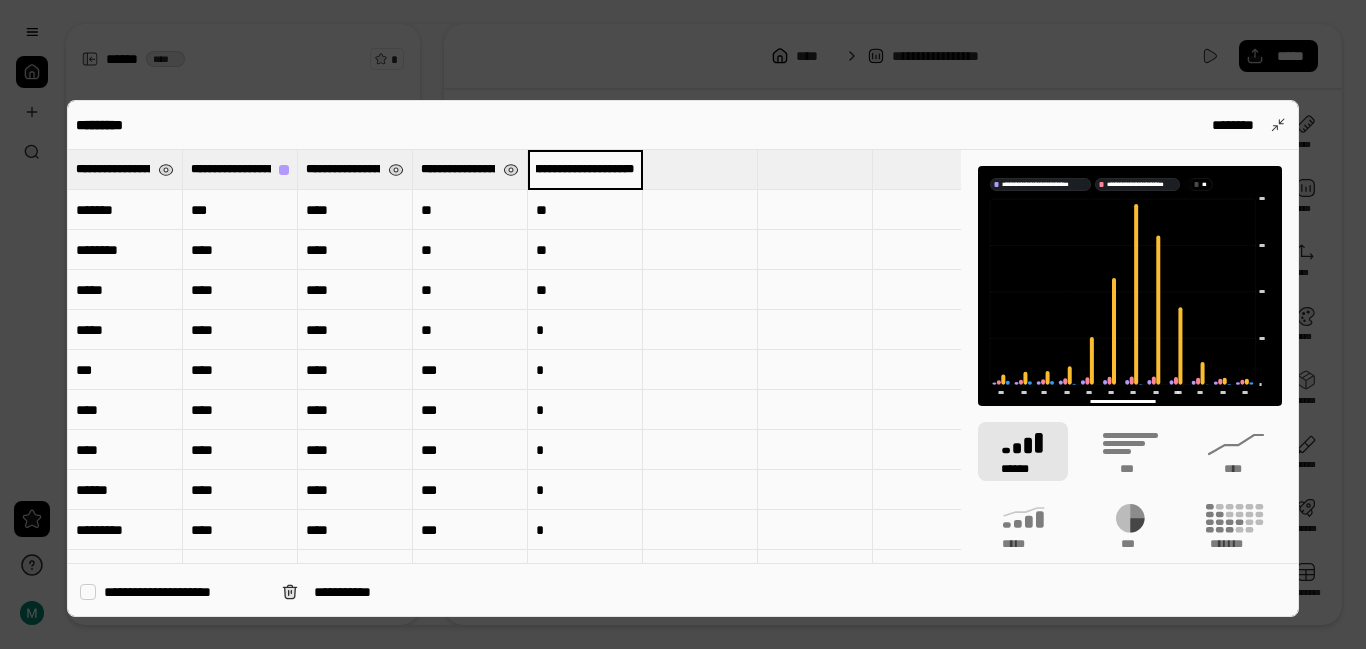scroll, scrollTop: 0, scrollLeft: 57, axis: horizontal 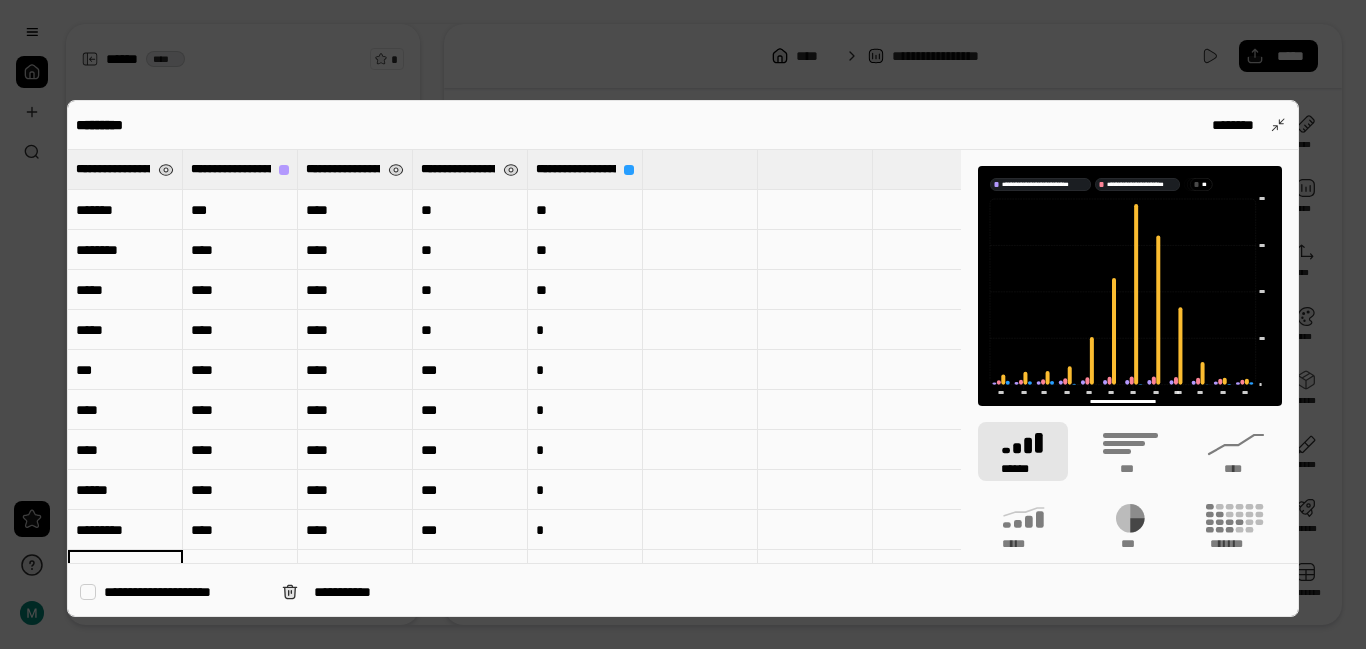 click at bounding box center (683, 324) 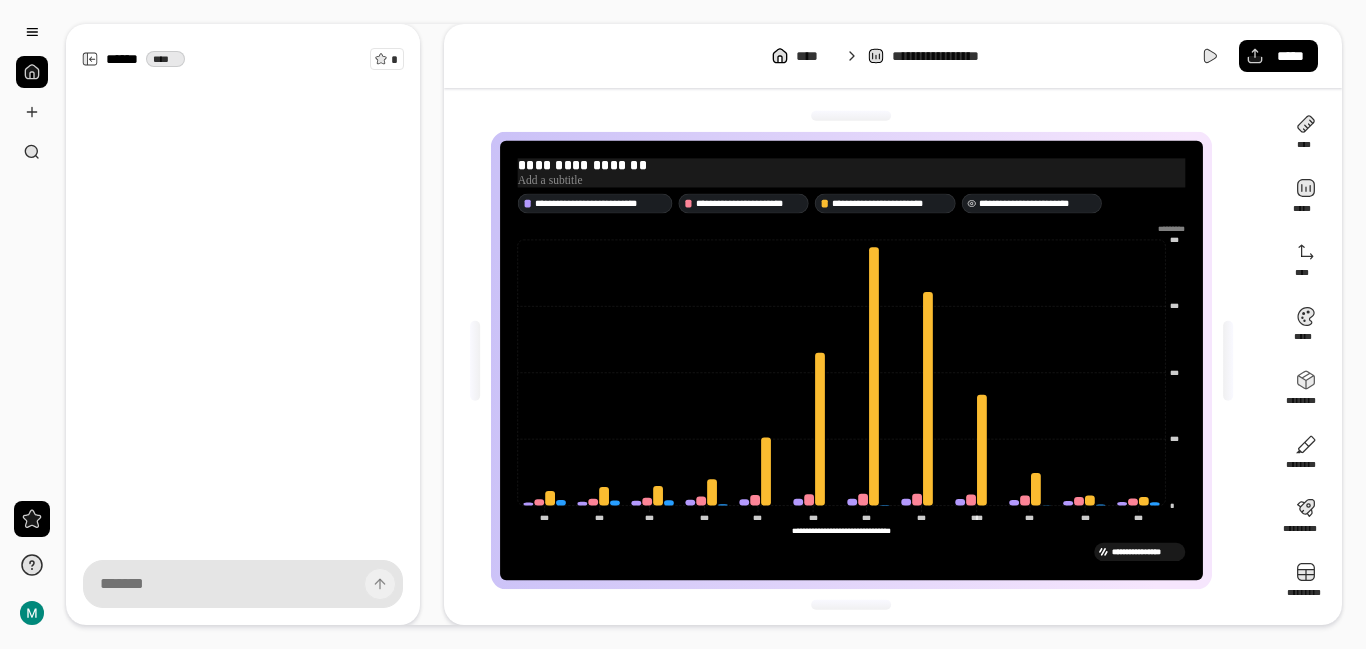 click on "**********" at bounding box center [852, 165] 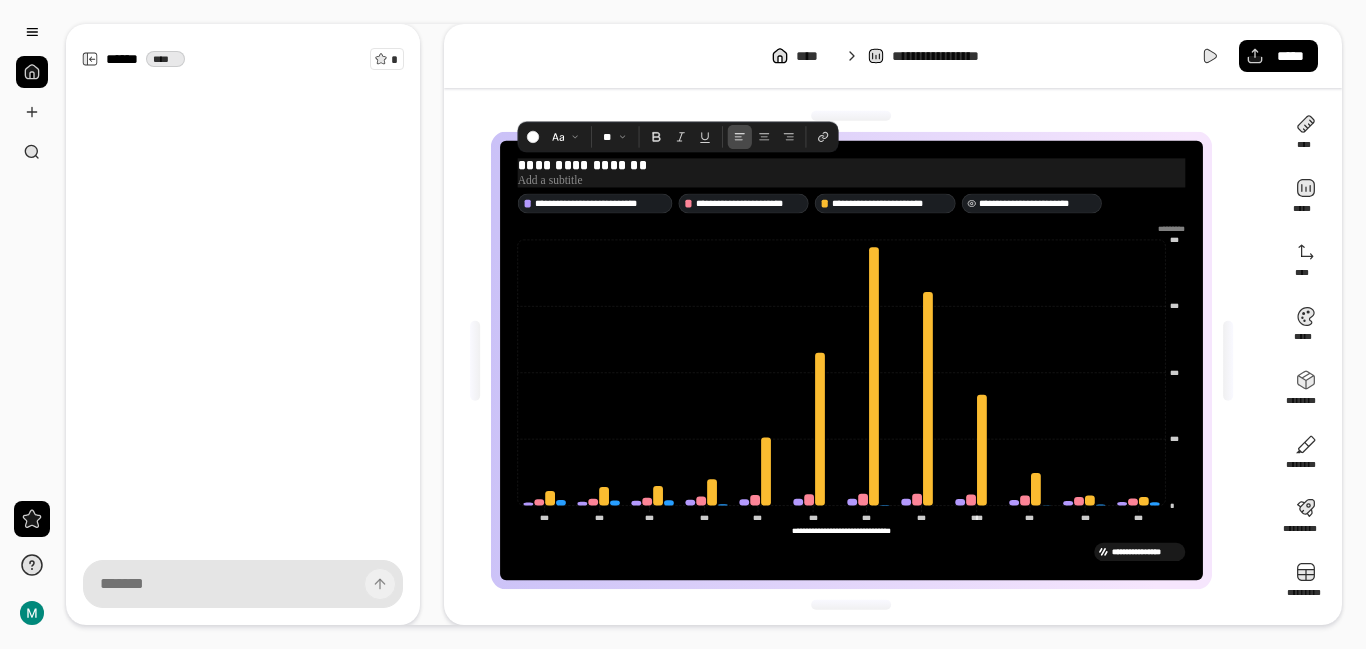 click on "**********" at bounding box center [852, 165] 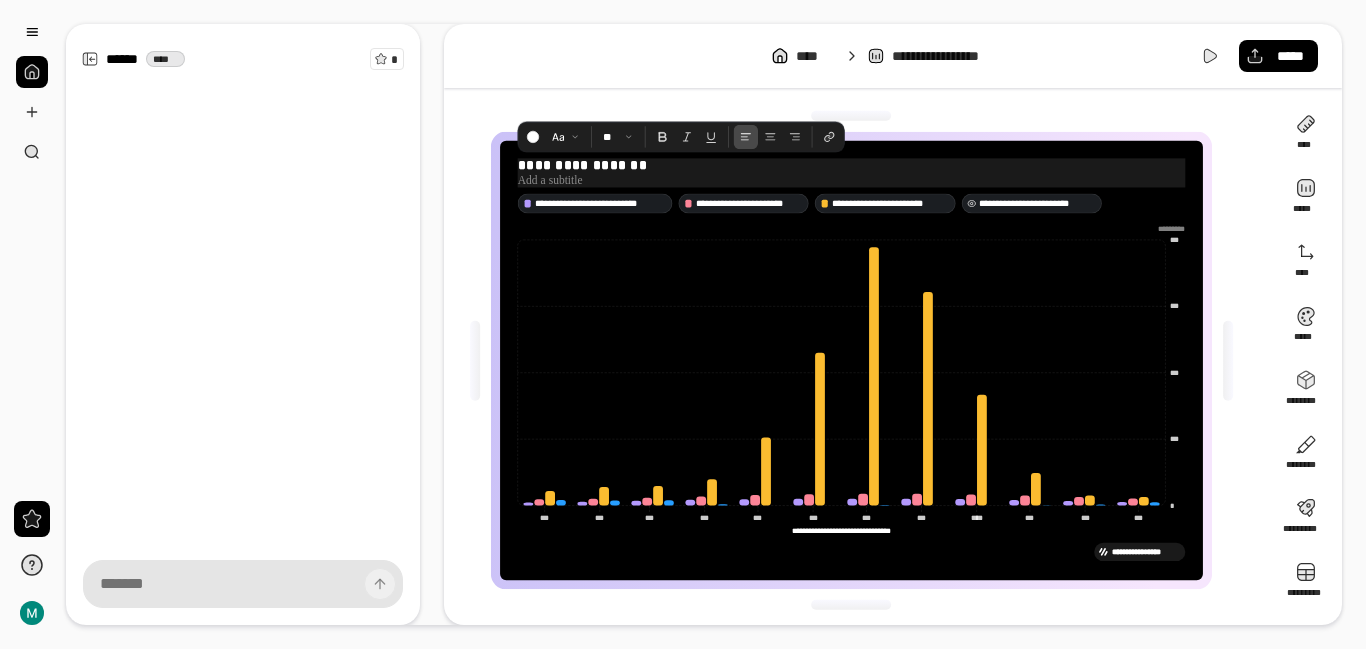 type 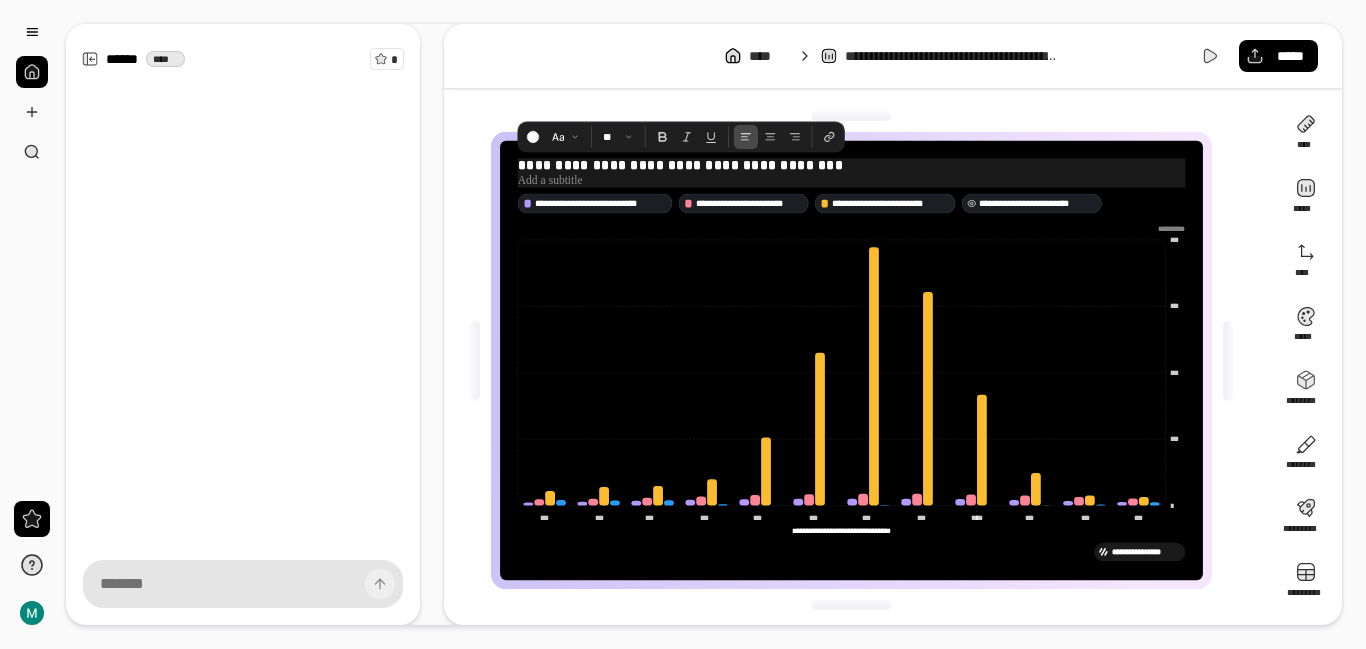 click at bounding box center [852, 181] 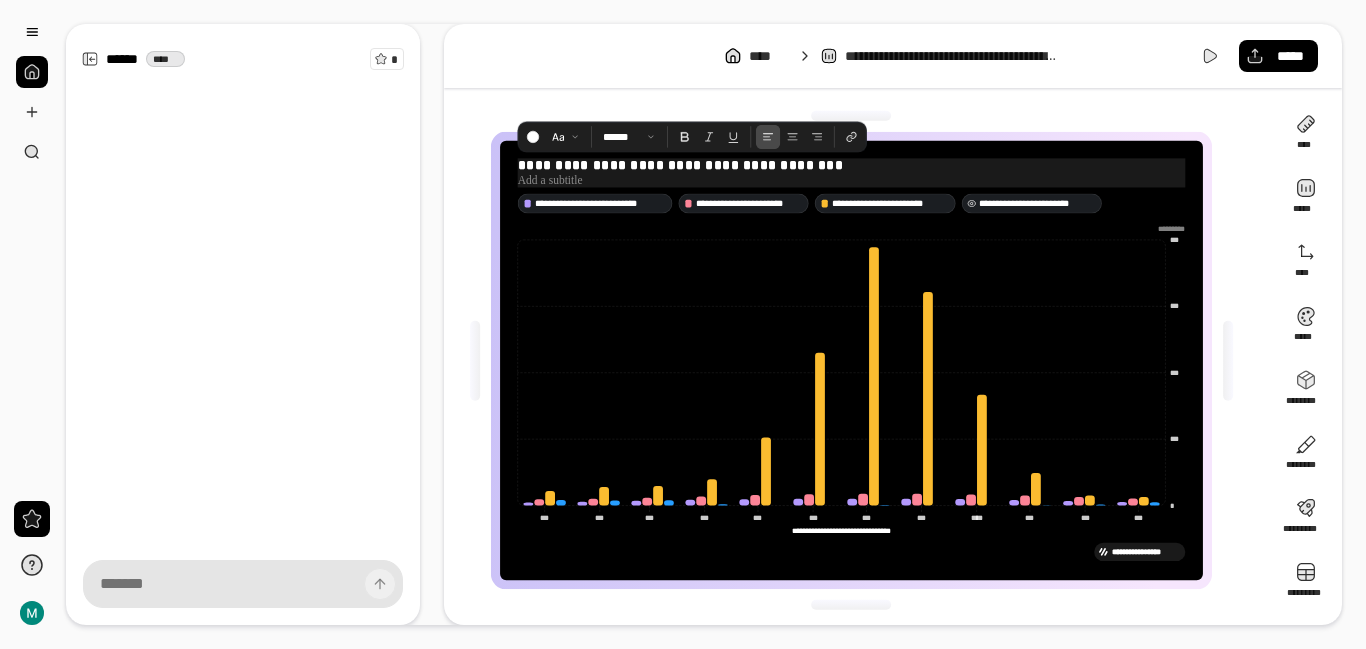 click at bounding box center (852, 181) 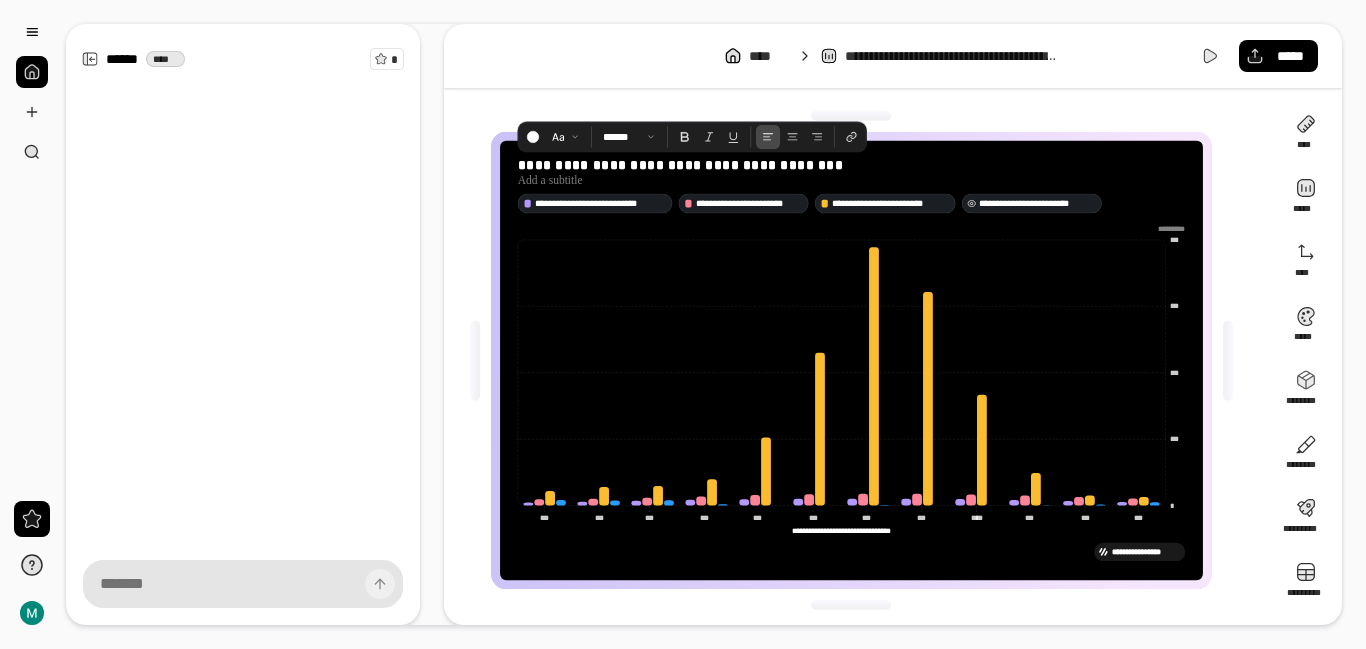 click on "**********" at bounding box center (852, 185) 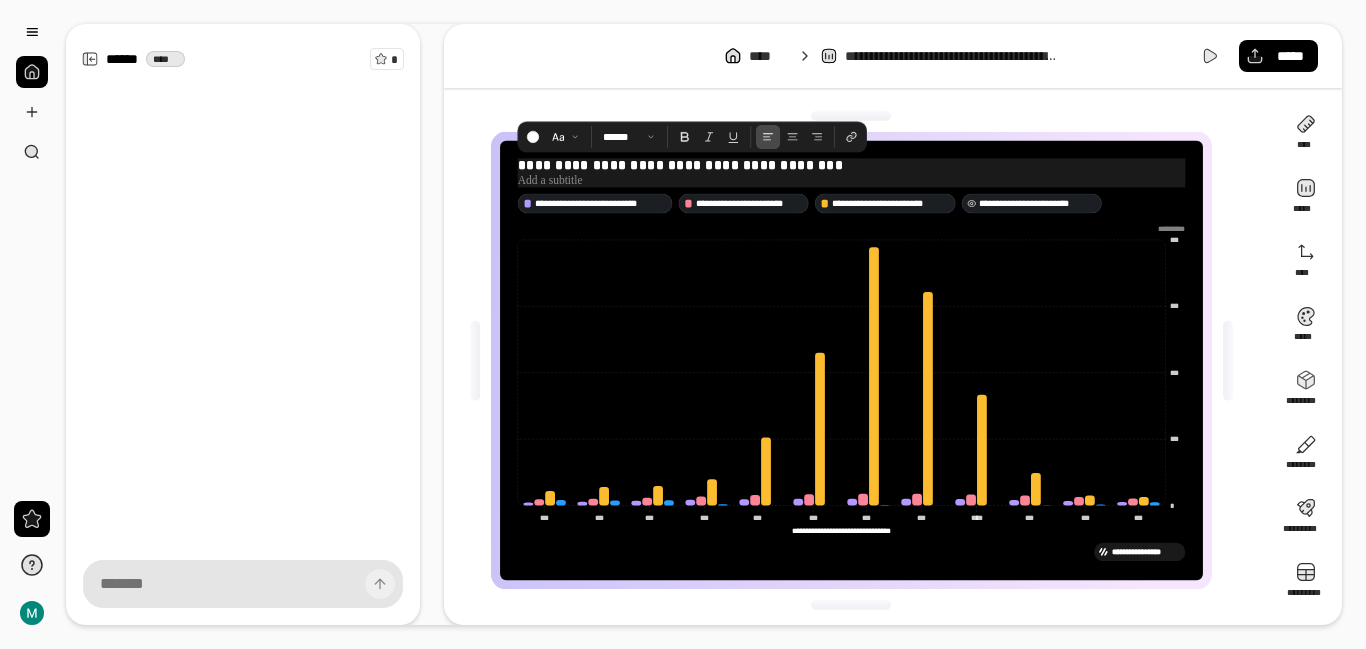 click at bounding box center [852, 181] 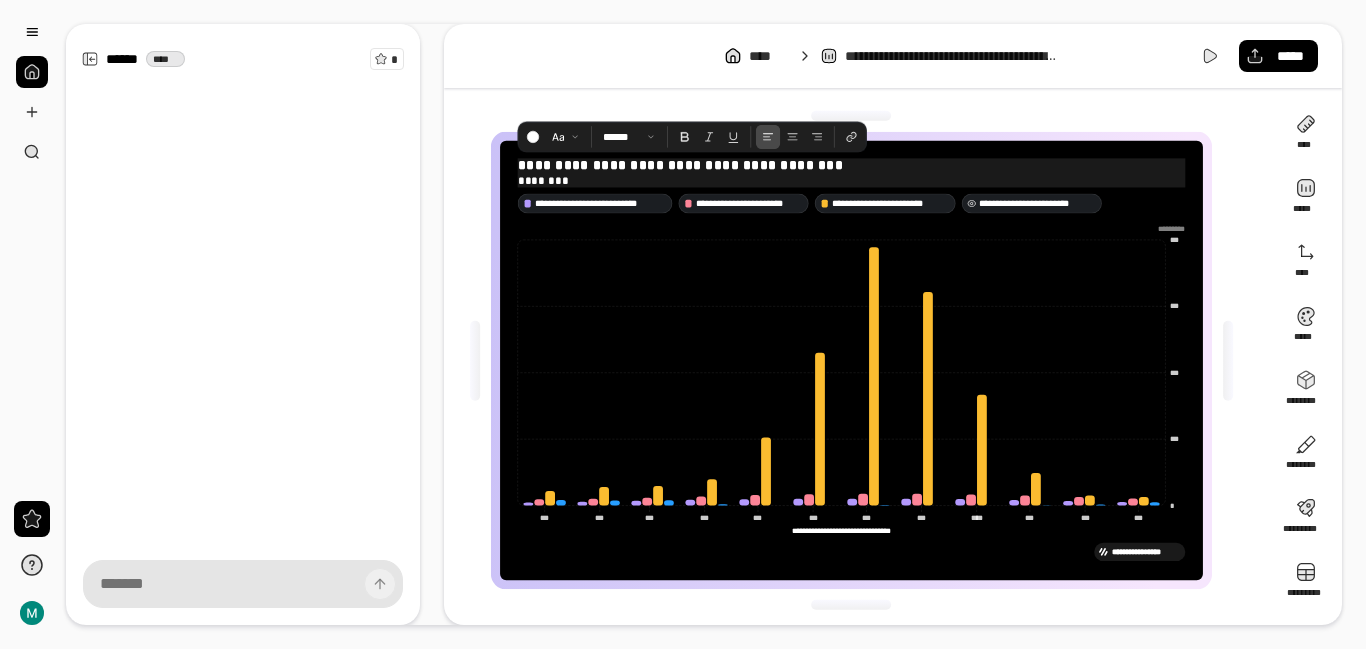 click on "********" at bounding box center (852, 181) 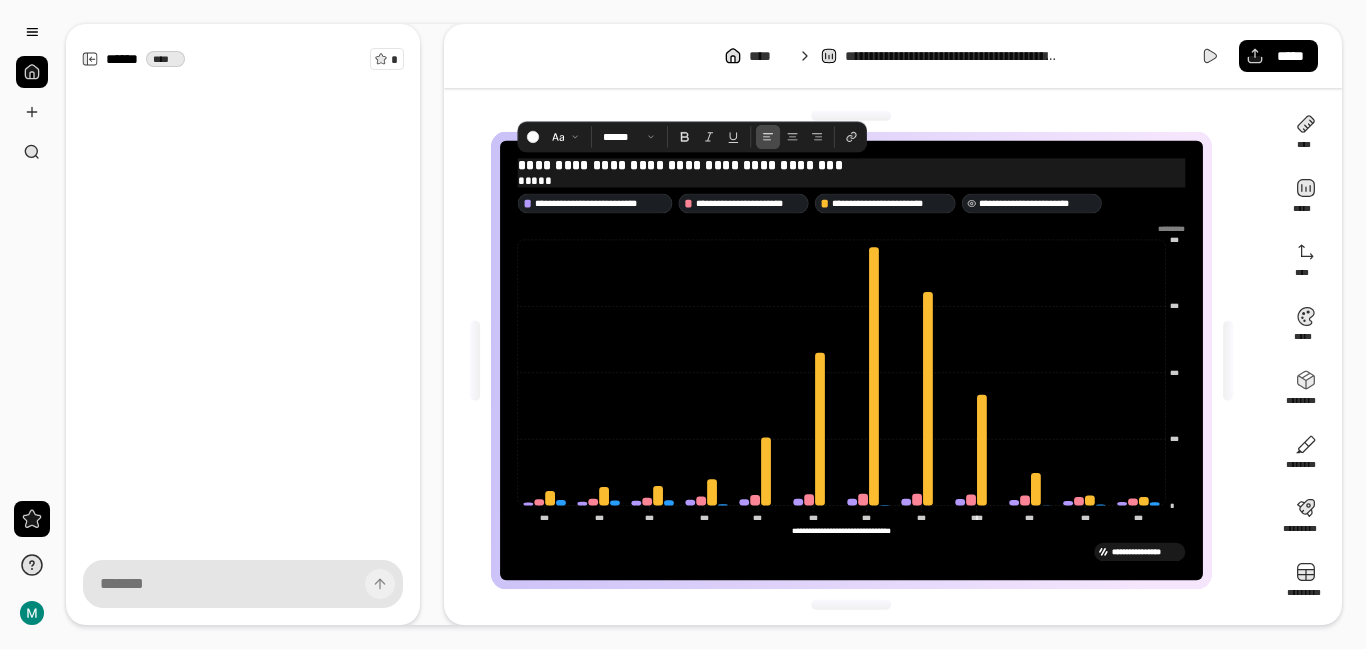 drag, startPoint x: 553, startPoint y: 183, endPoint x: 514, endPoint y: 180, distance: 39.115215 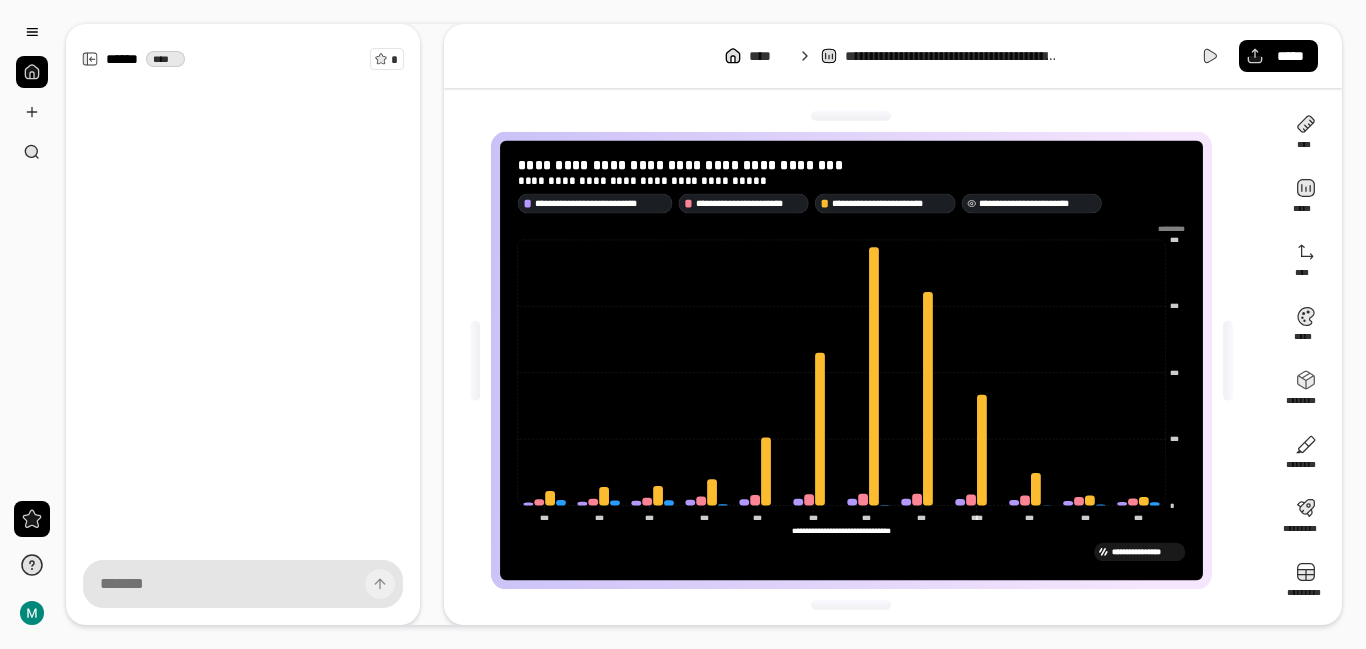 click at bounding box center (243, 287) 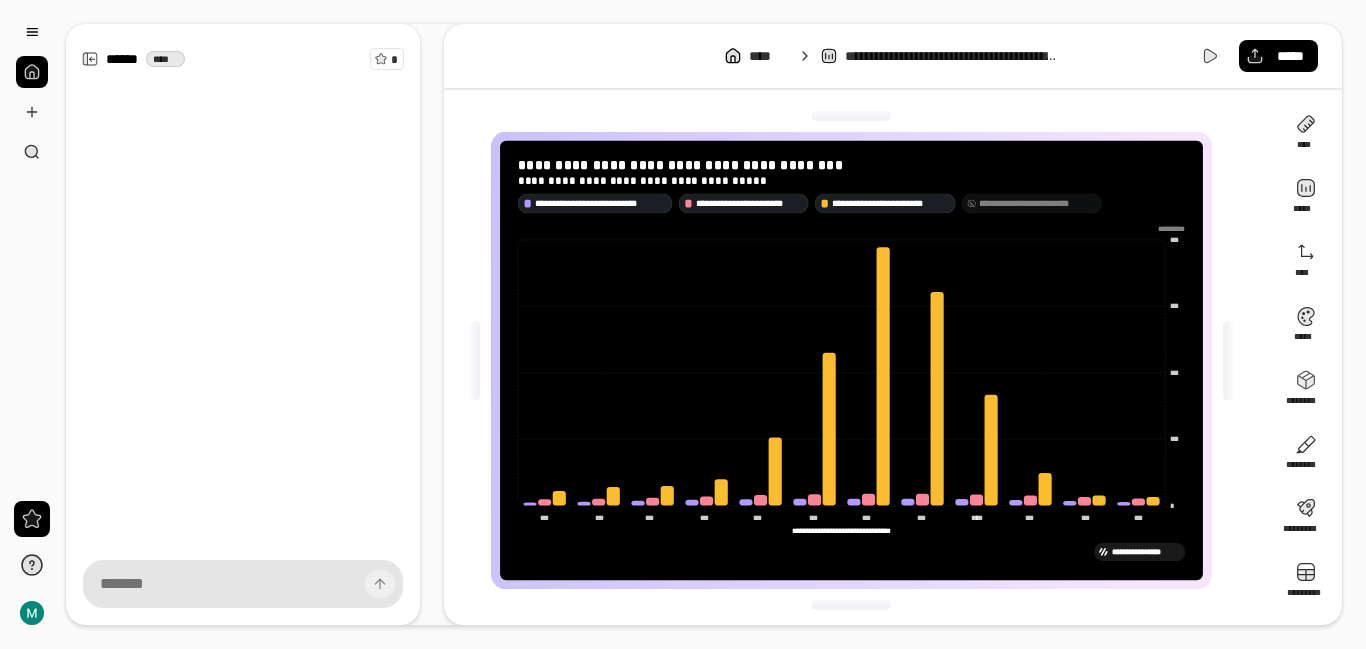 click on "**********" at bounding box center (1031, 203) 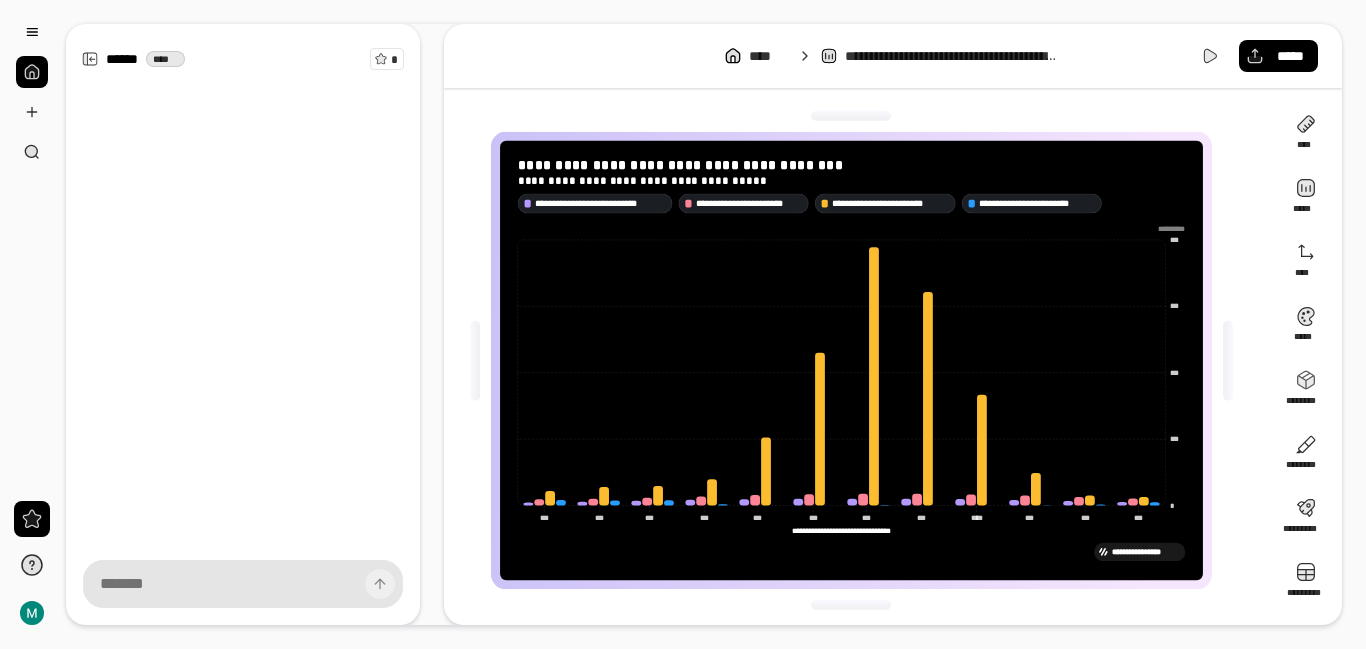drag, startPoint x: 90, startPoint y: 36, endPoint x: 466, endPoint y: 204, distance: 411.8252 